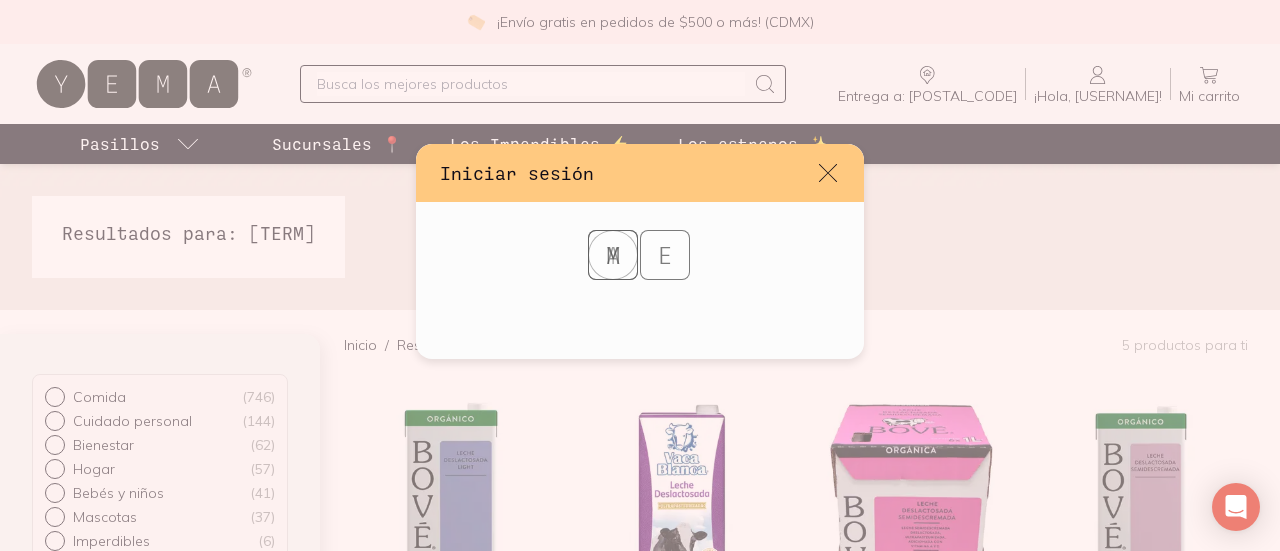 scroll, scrollTop: 300, scrollLeft: 0, axis: vertical 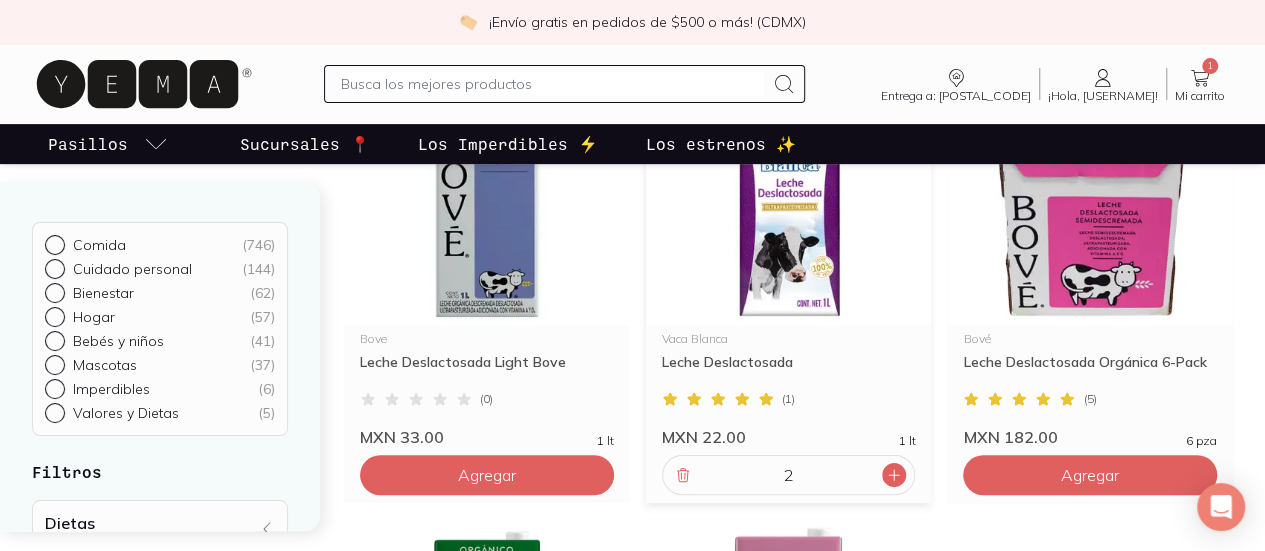 click 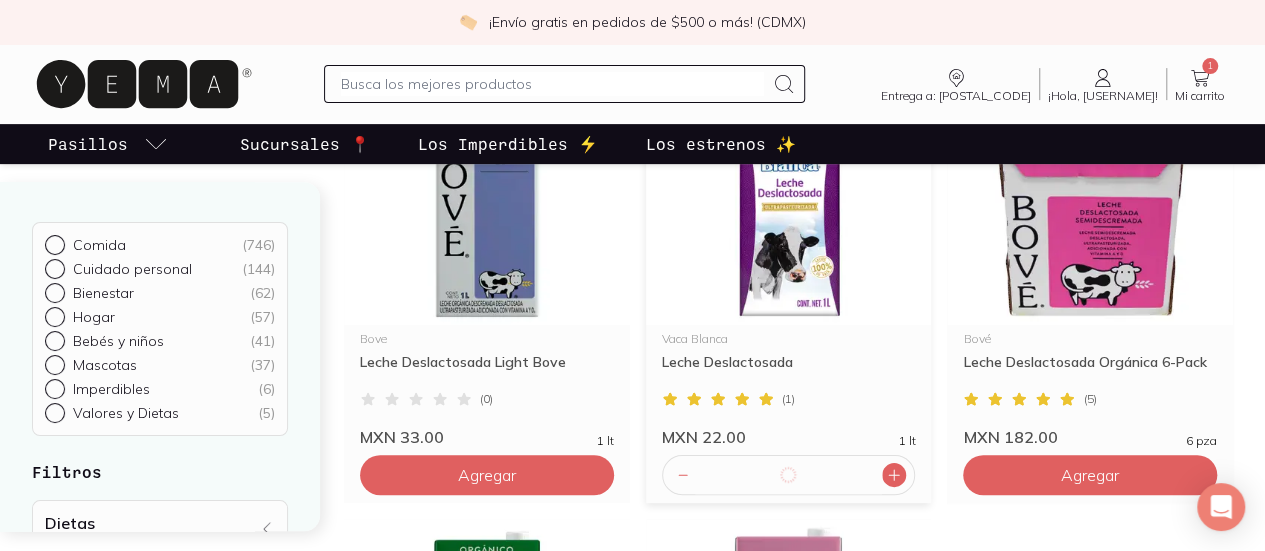click 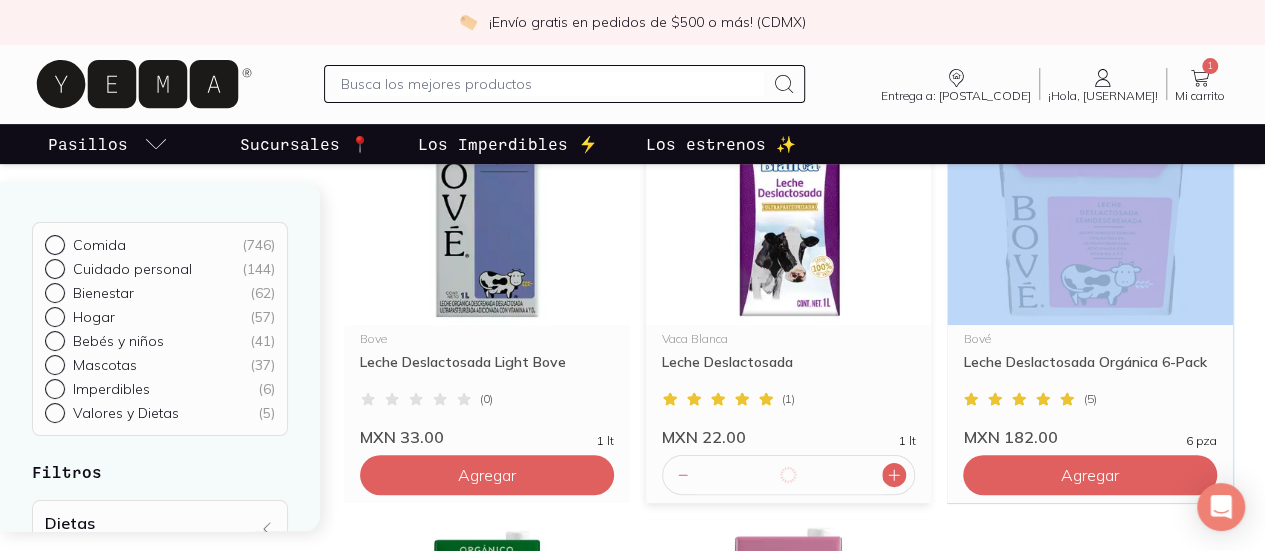 click 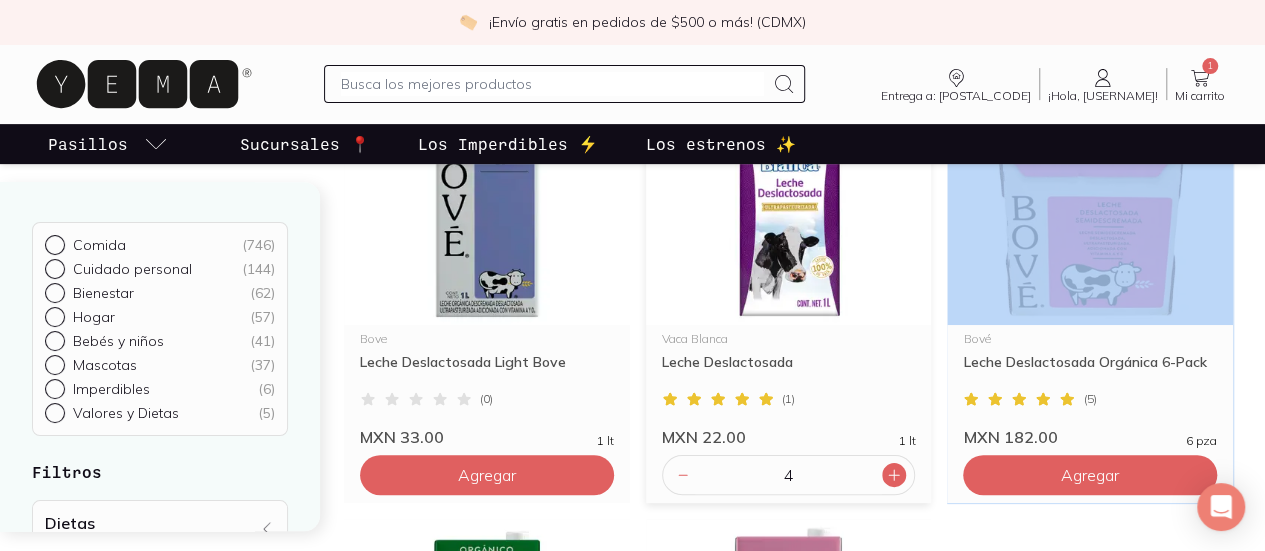 click 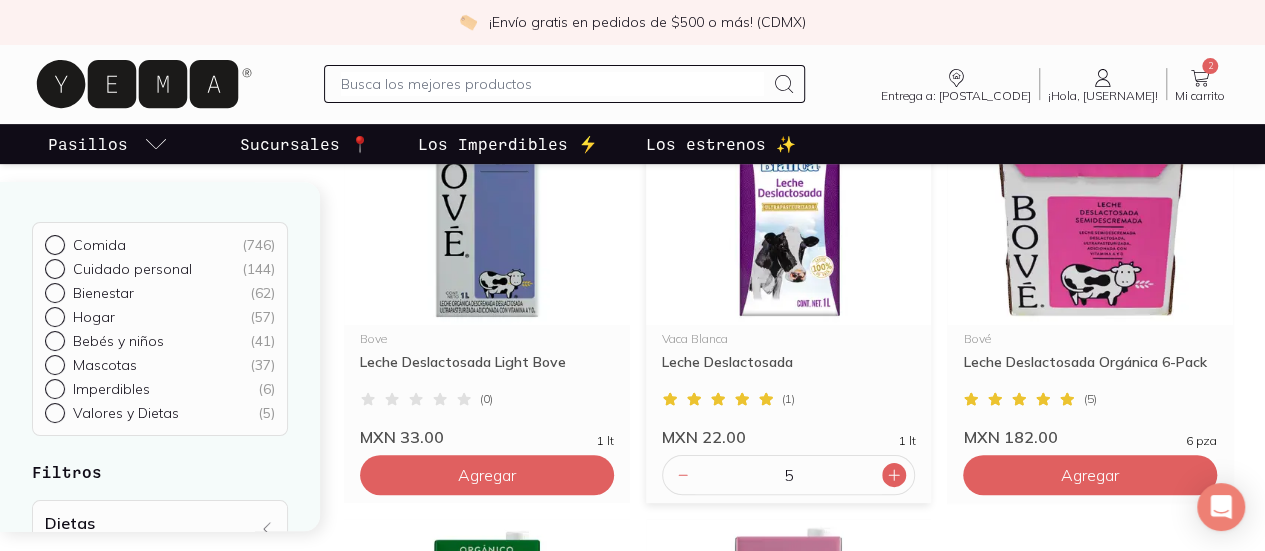 click 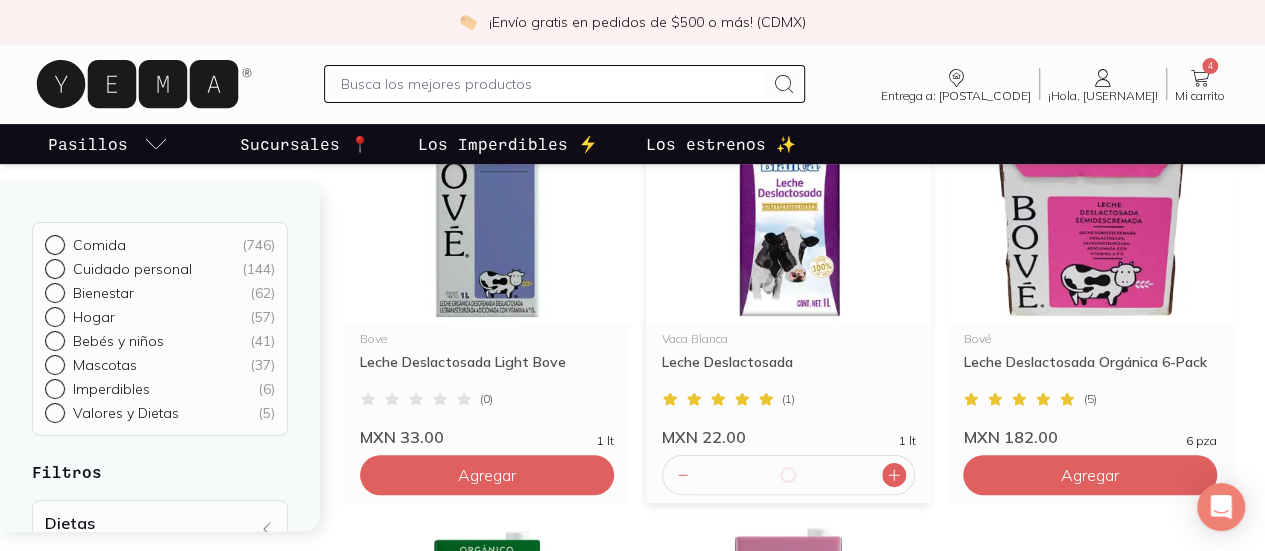 click 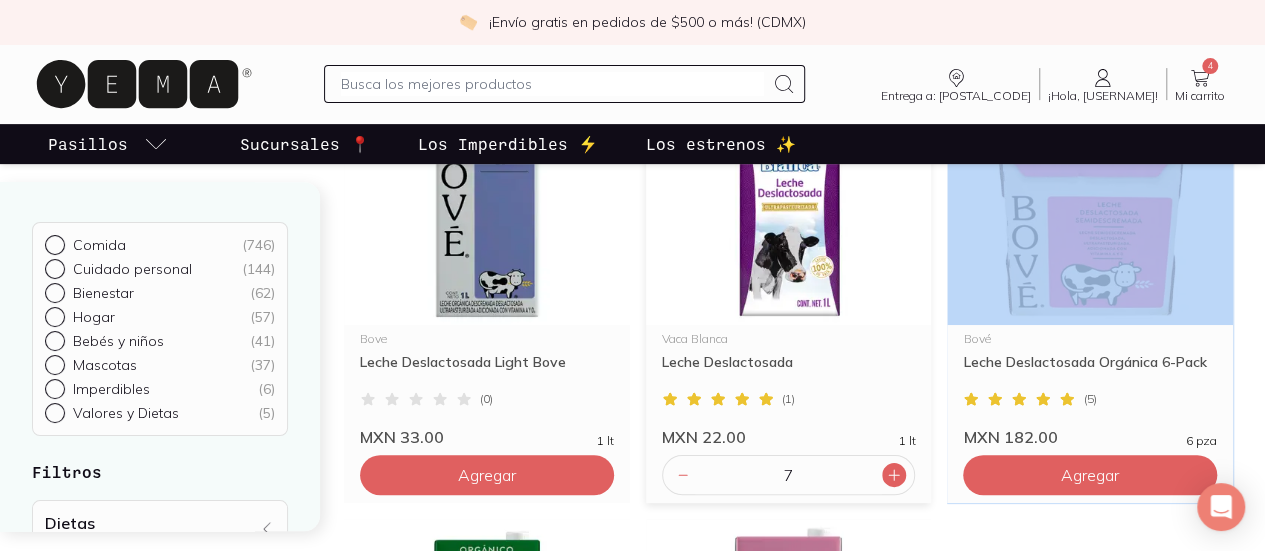 click 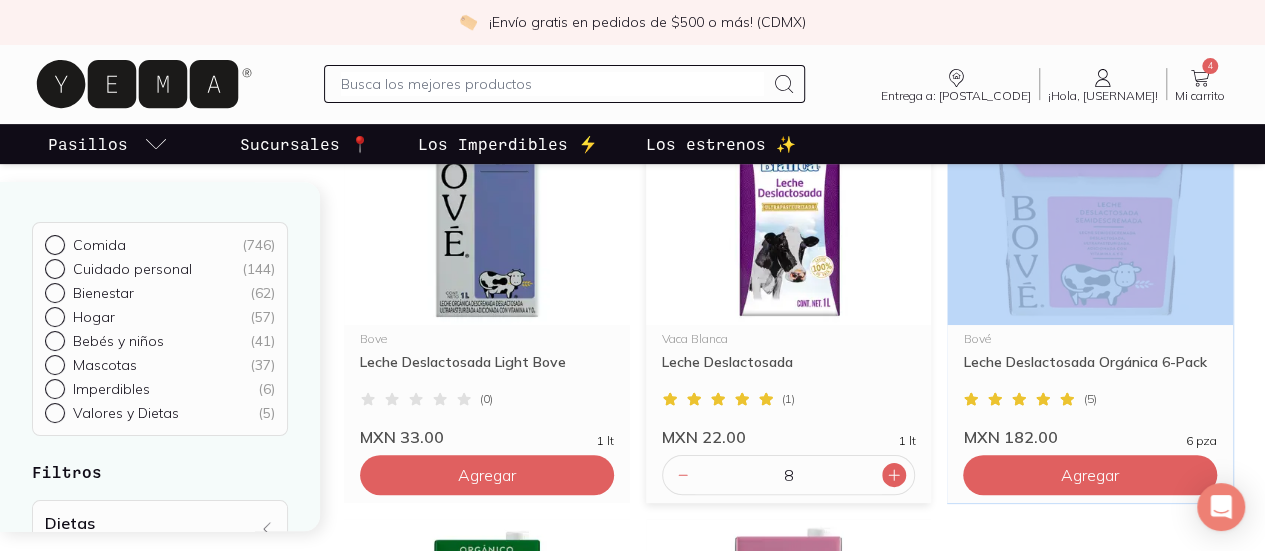click 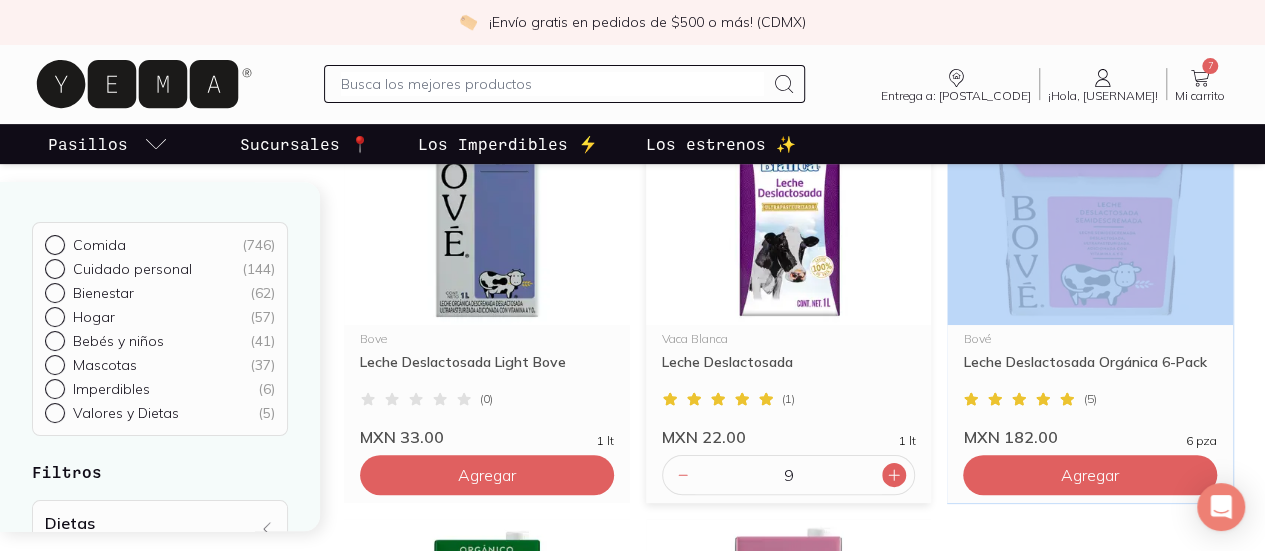 click 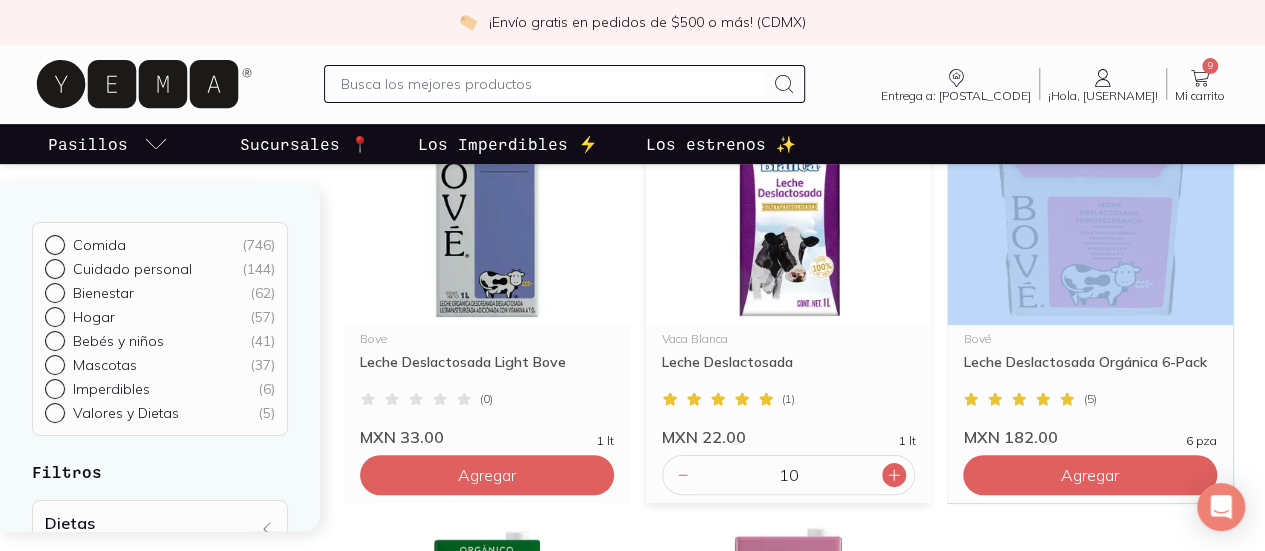 click 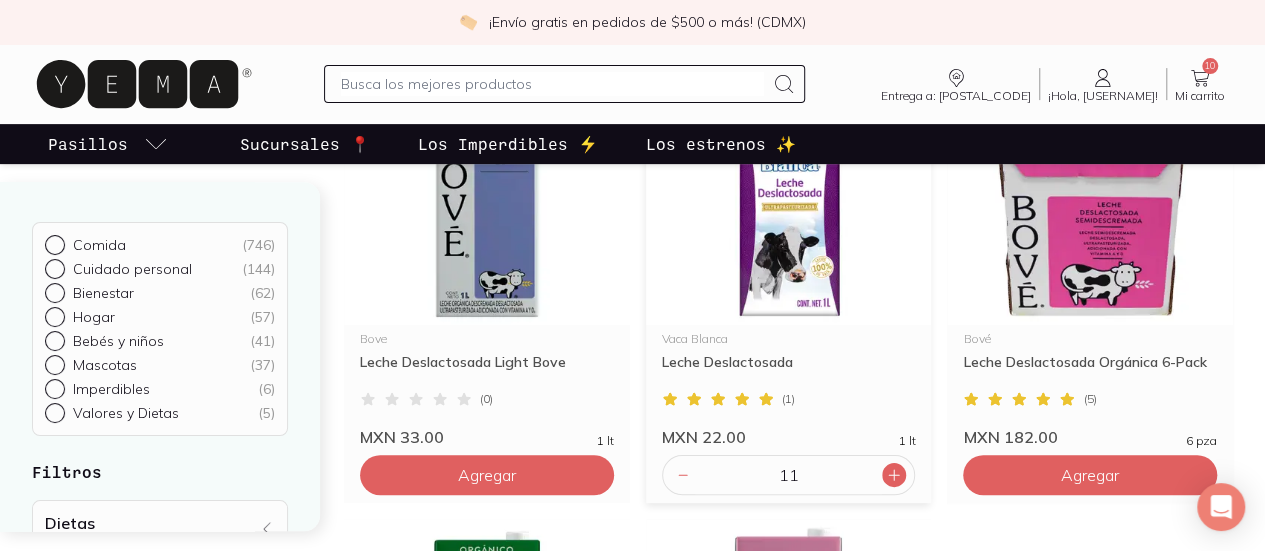 click 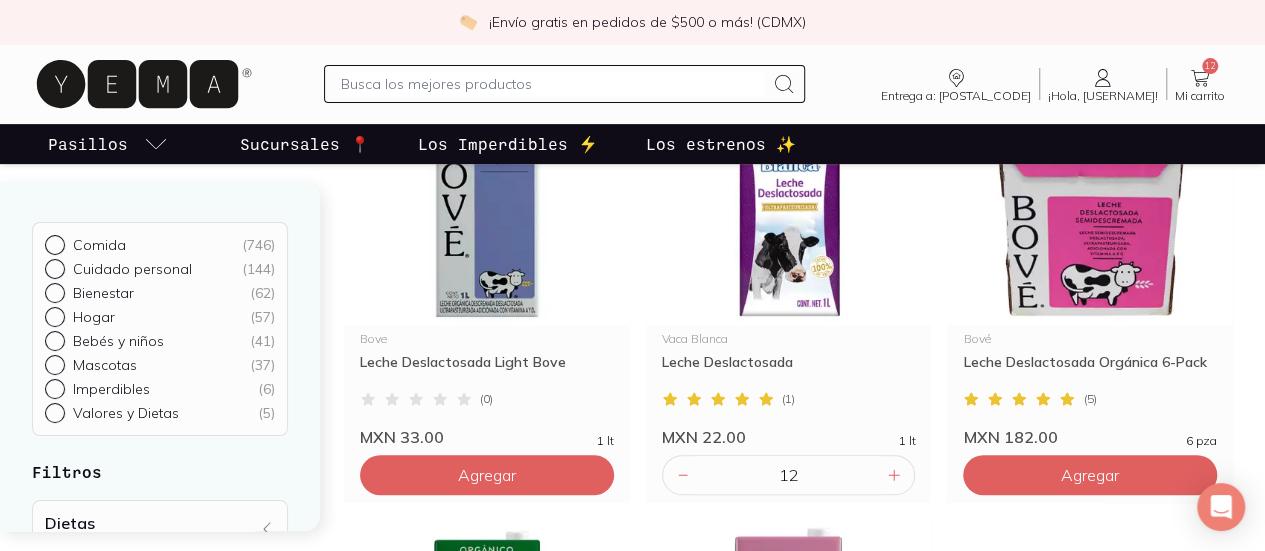 click at bounding box center [552, 84] 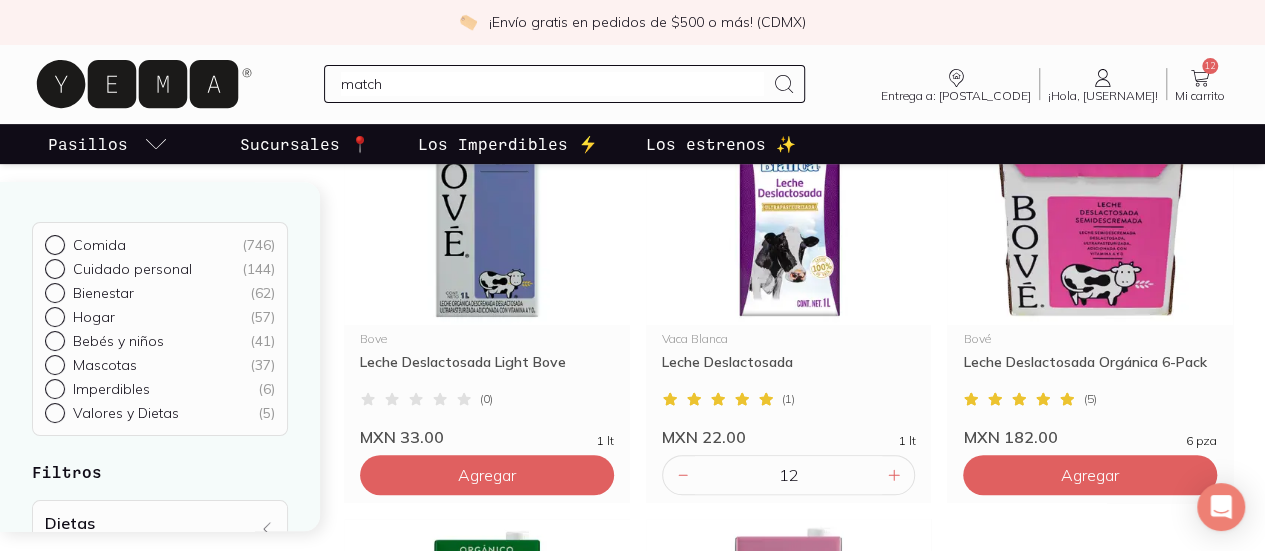 type on "matcha" 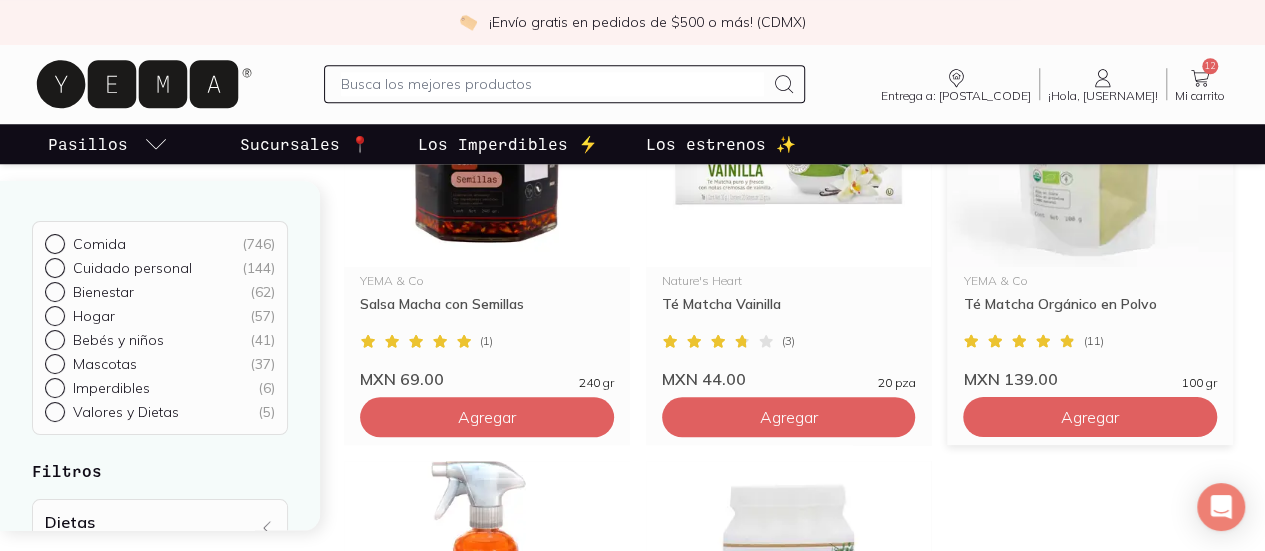 scroll, scrollTop: 800, scrollLeft: 0, axis: vertical 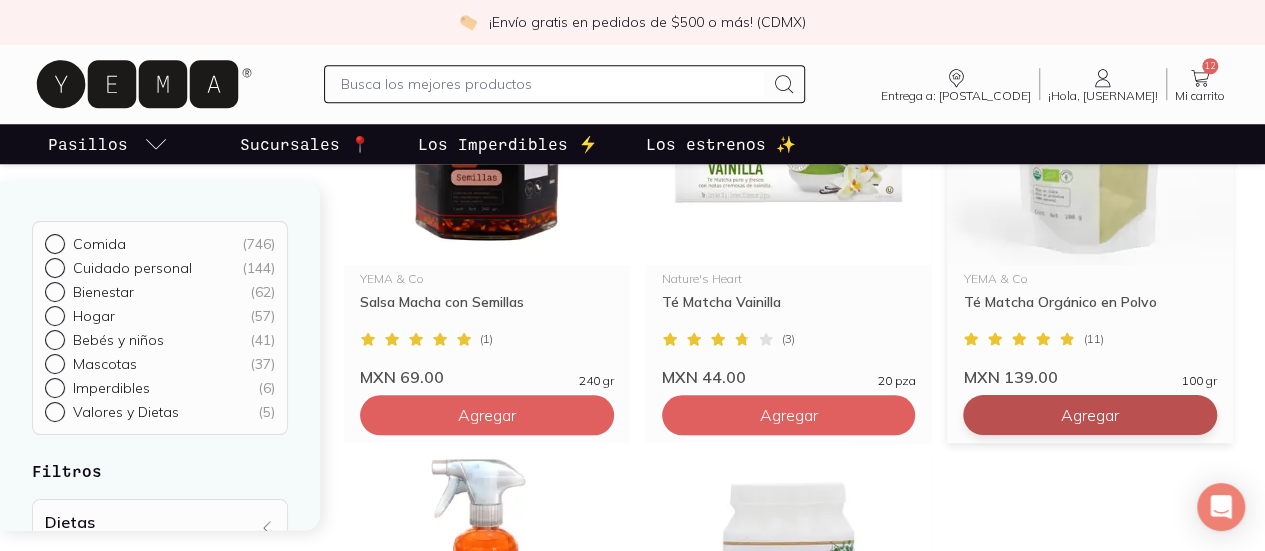click on "Agregar" at bounding box center [487, -25] 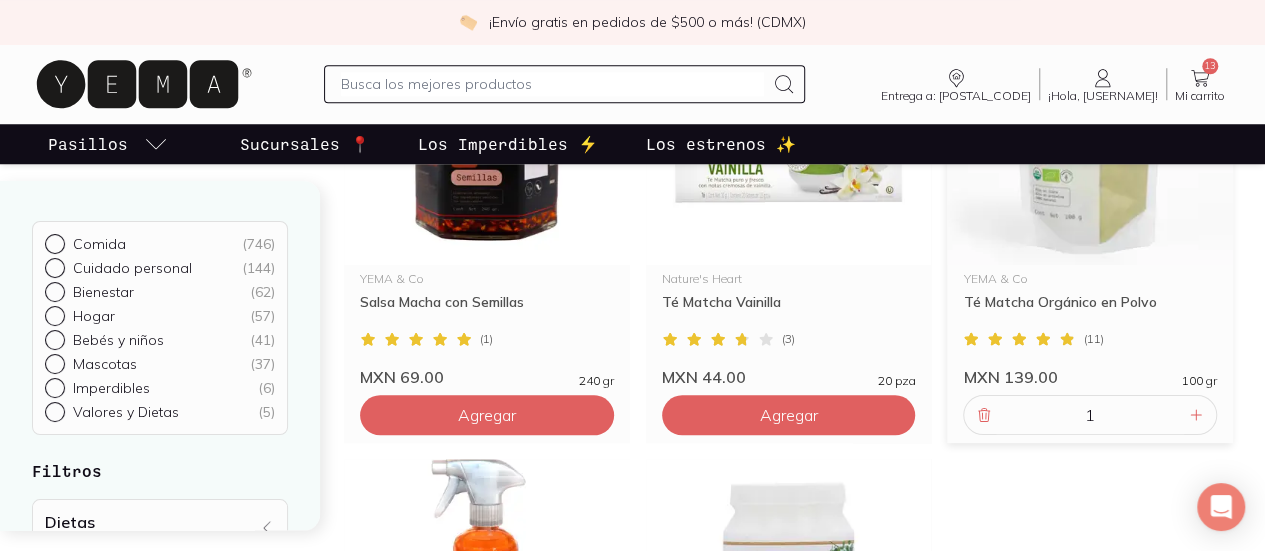 click at bounding box center (552, 84) 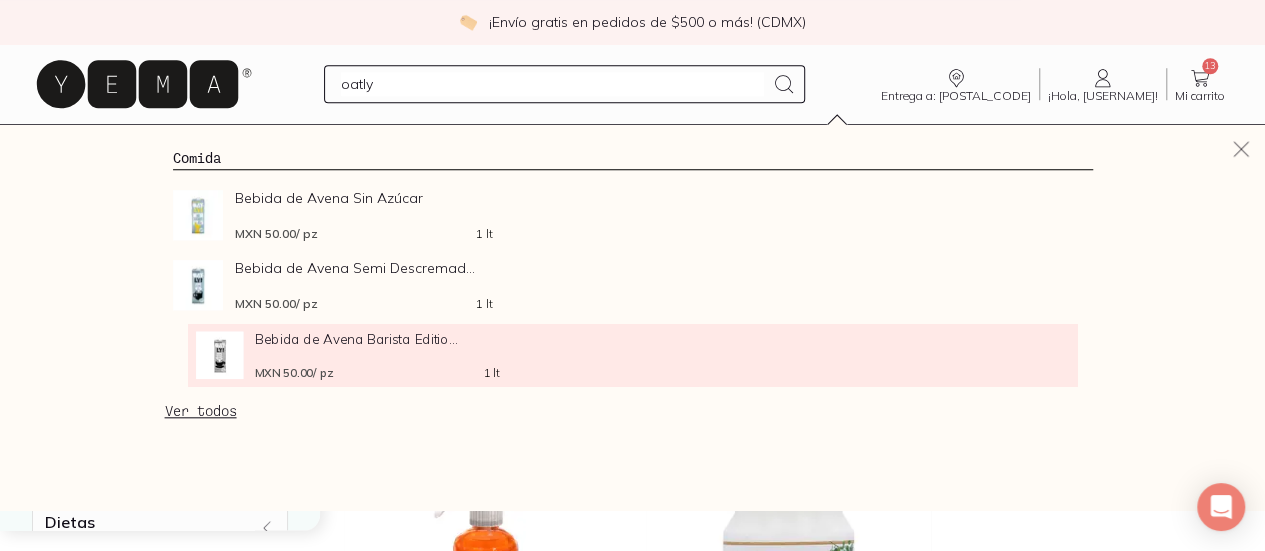 type on "oatly" 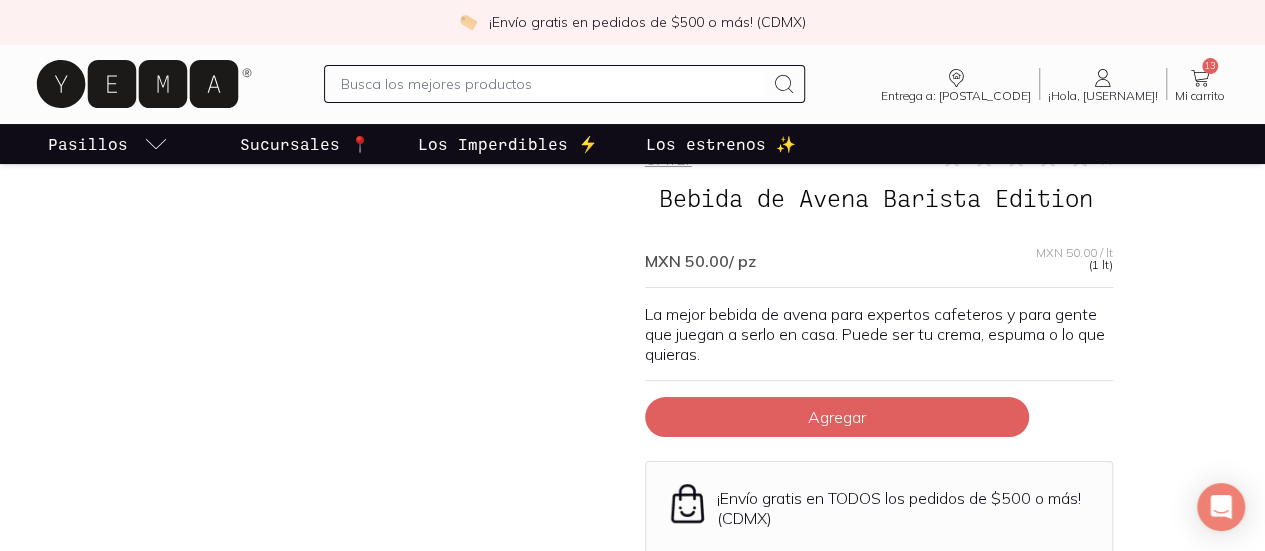 scroll, scrollTop: 200, scrollLeft: 0, axis: vertical 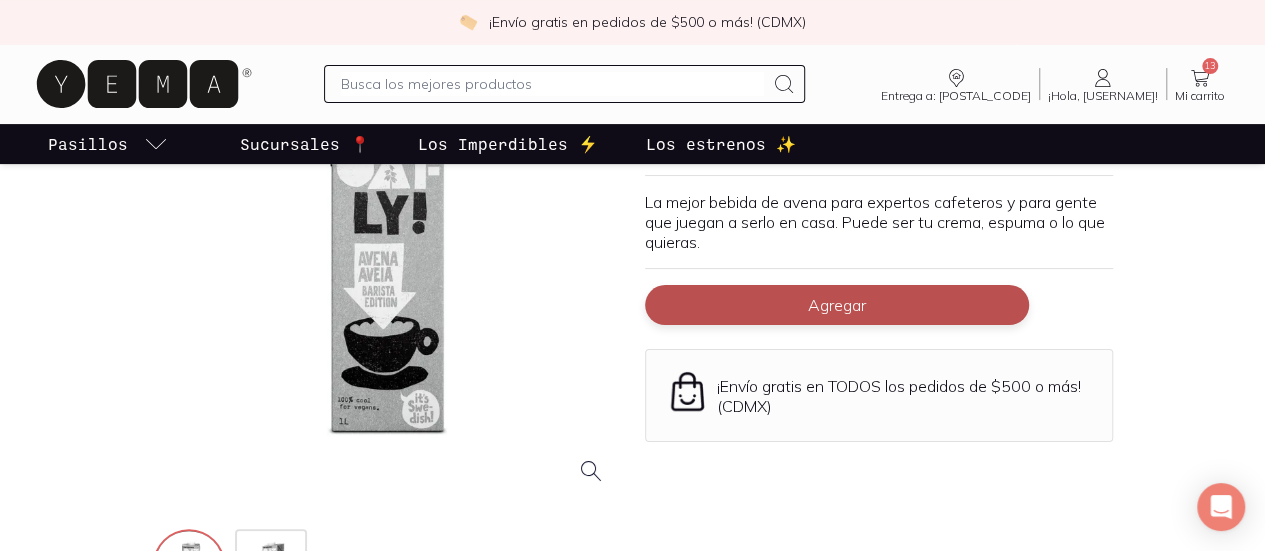 click on "Agregar" at bounding box center [837, 305] 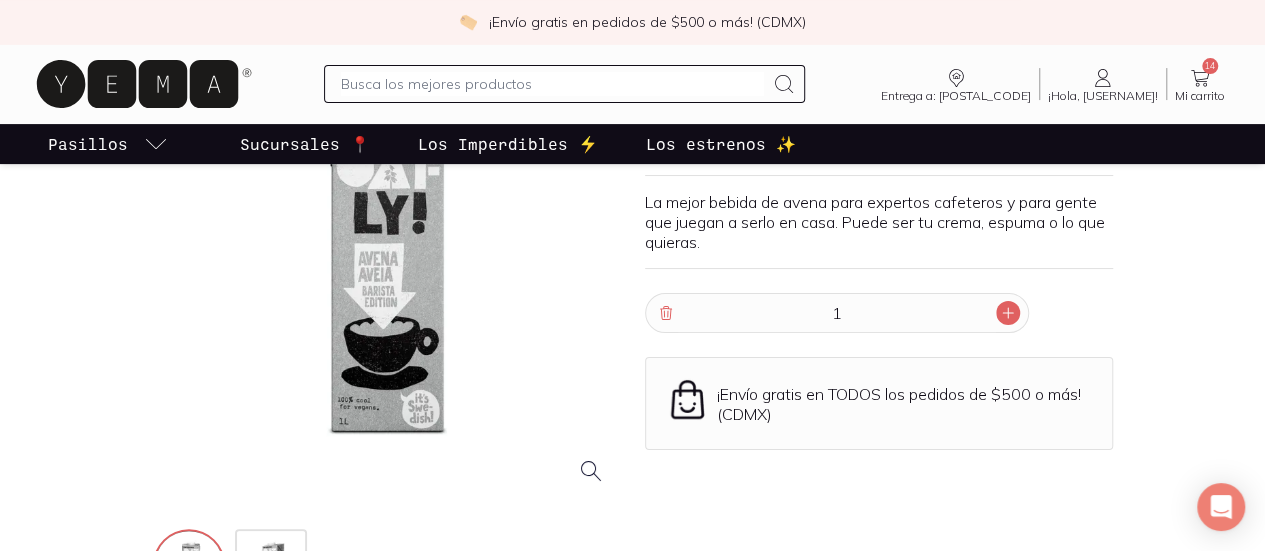 click 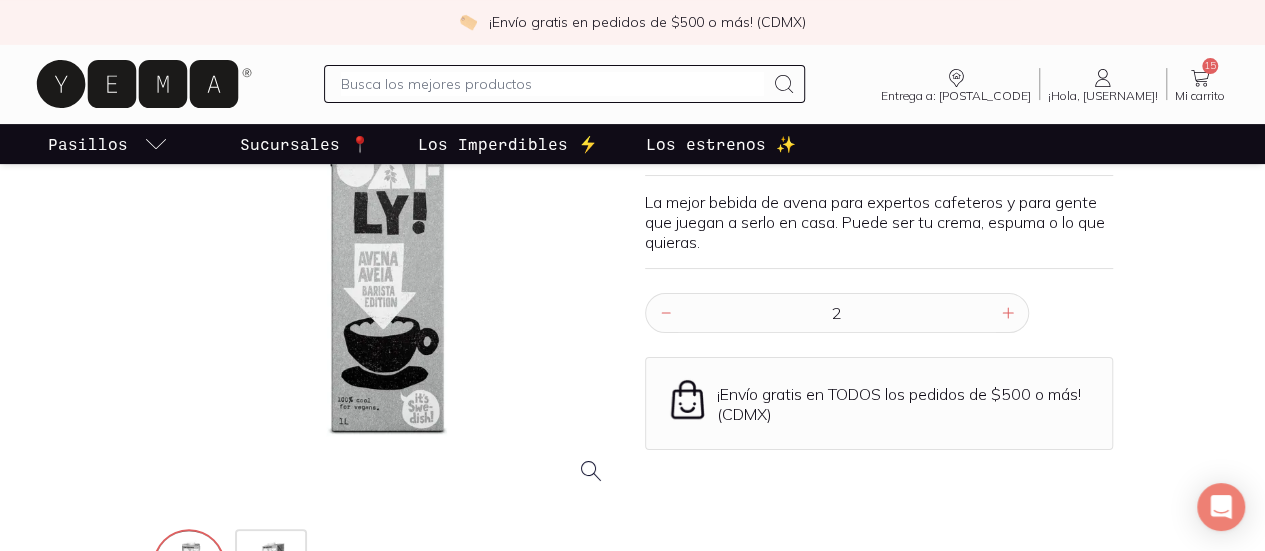 click at bounding box center (552, 84) 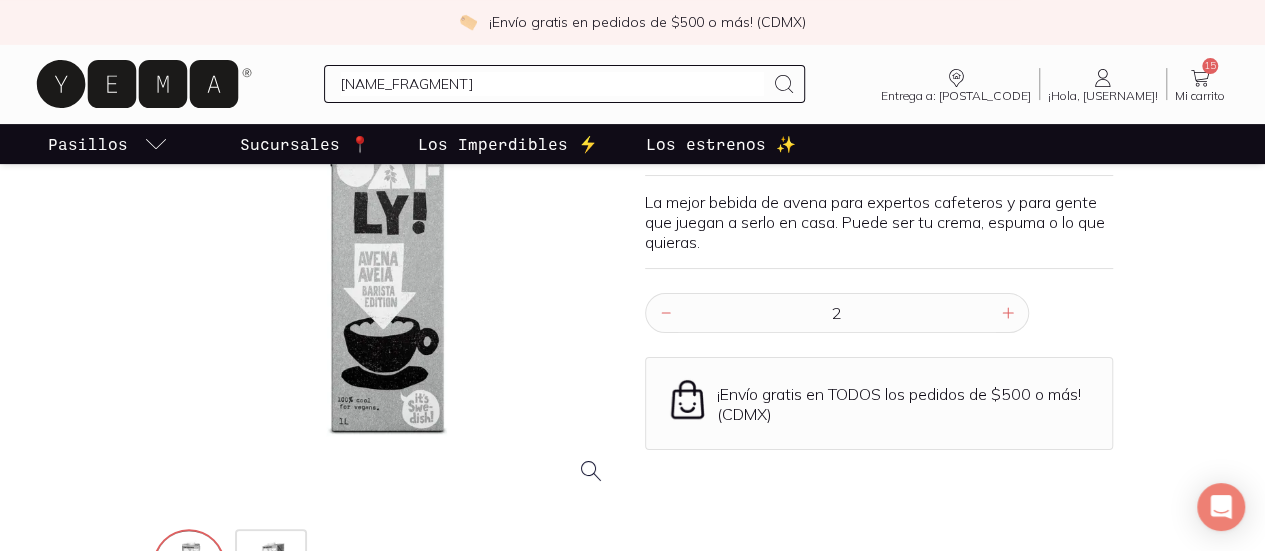 type on "[NAME]" 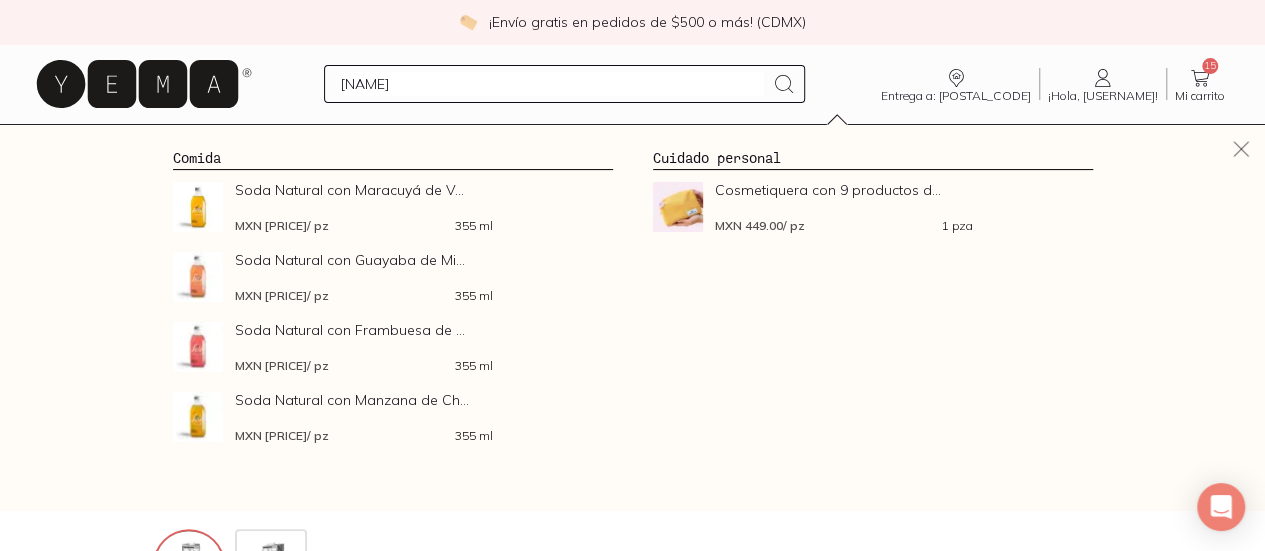 type 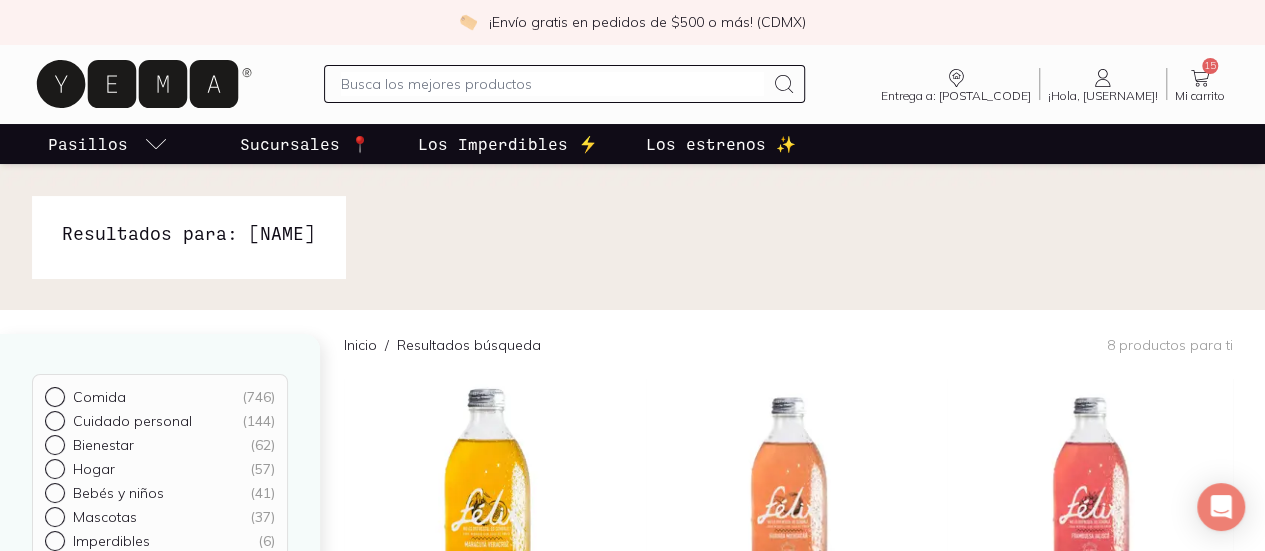 scroll, scrollTop: 400, scrollLeft: 0, axis: vertical 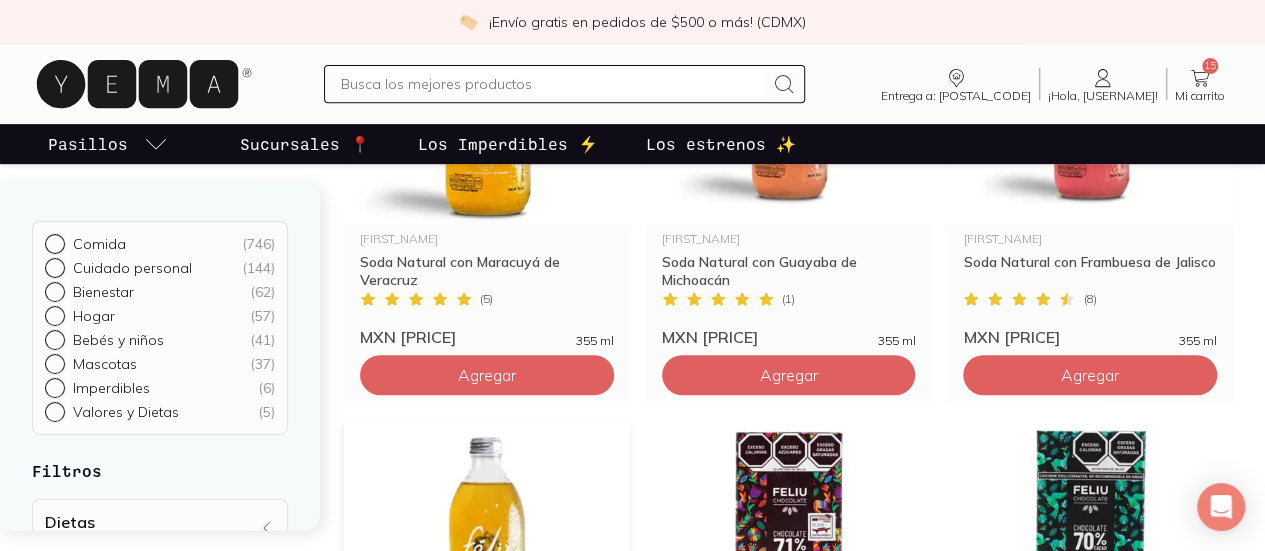 click on "Agregar" at bounding box center (487, 375) 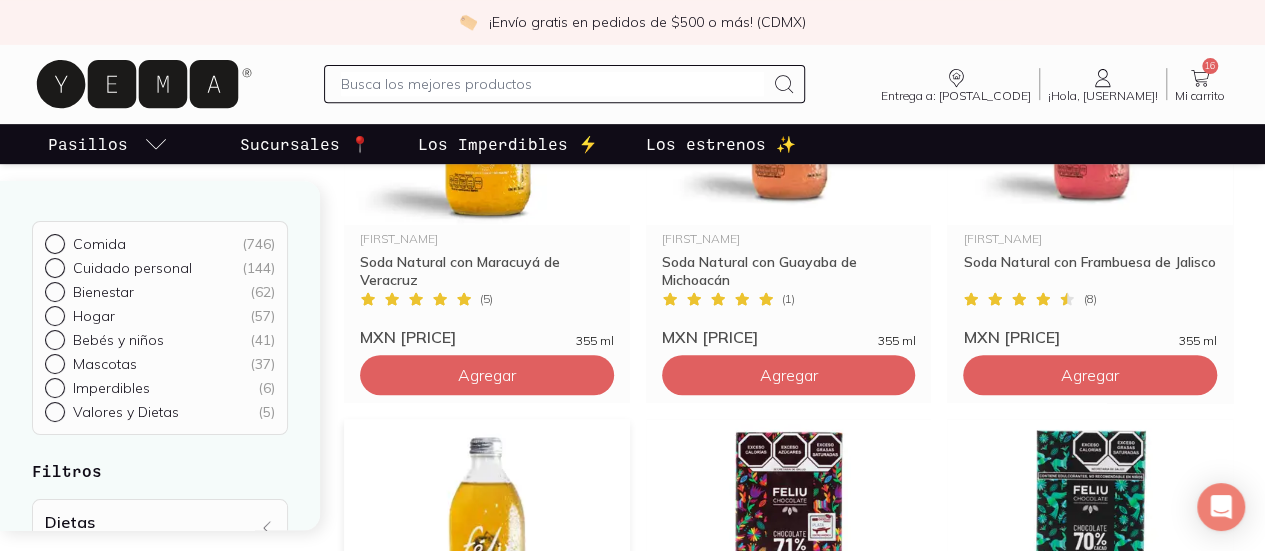 click 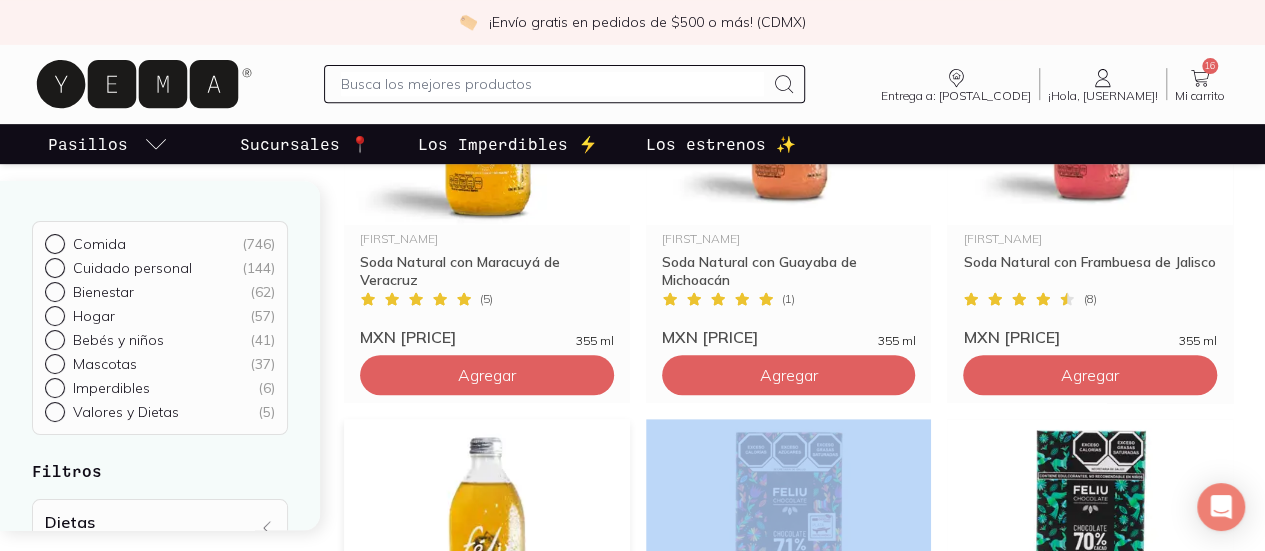 type on "4" 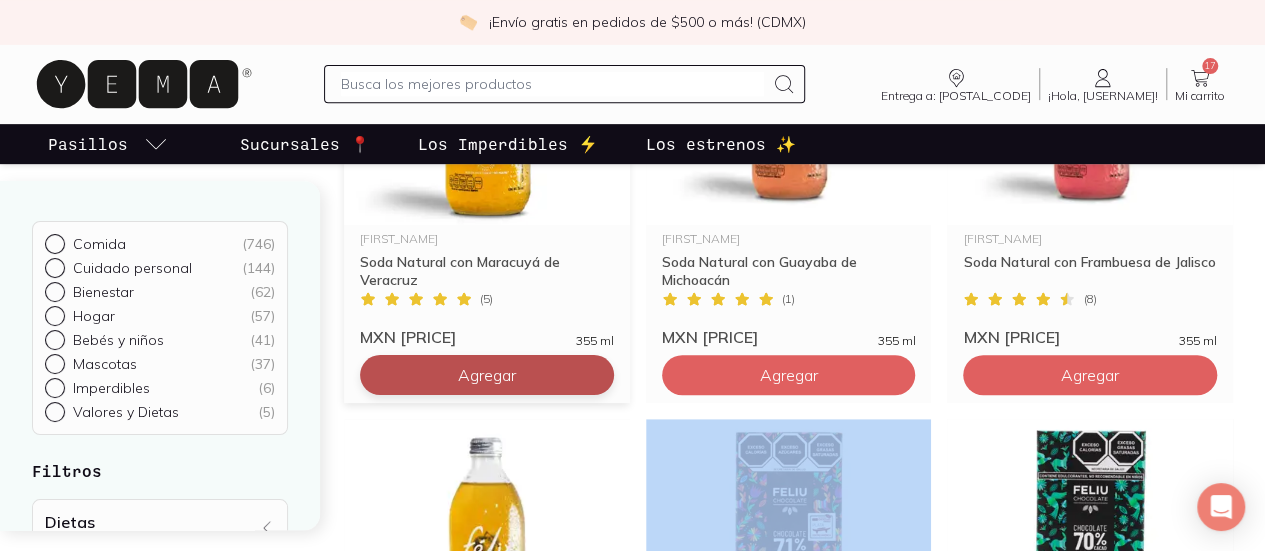click on "Agregar" at bounding box center [487, 375] 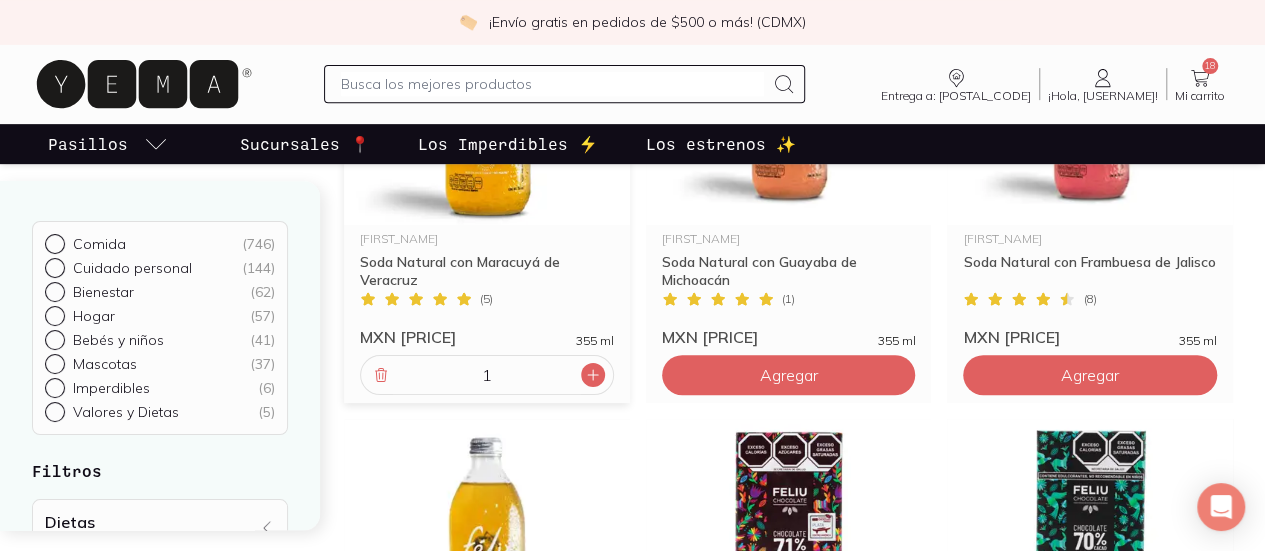 click 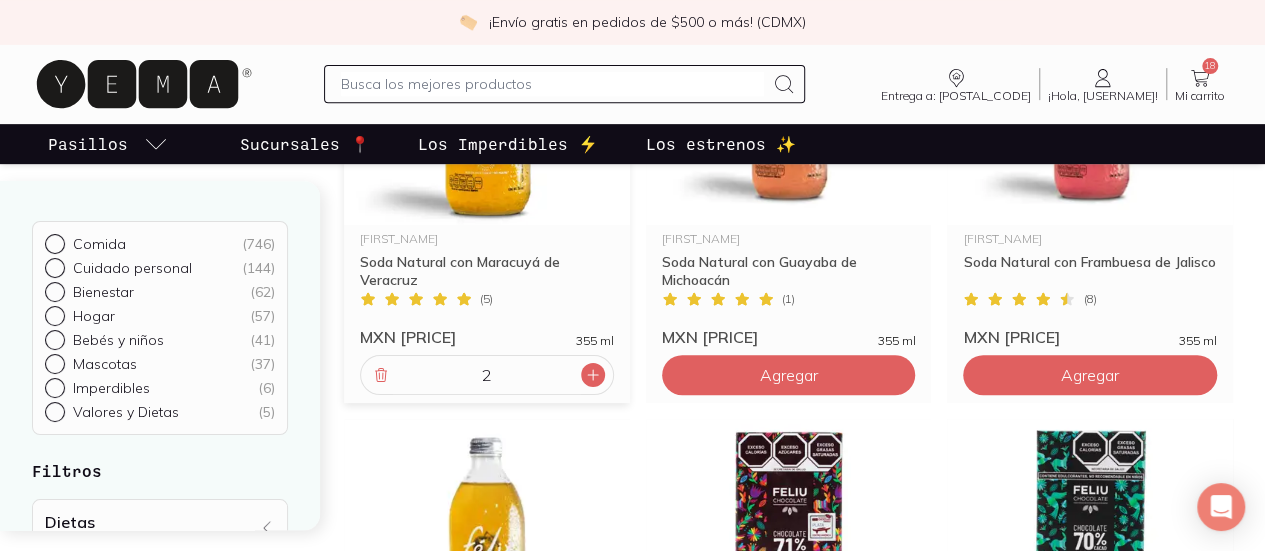 click 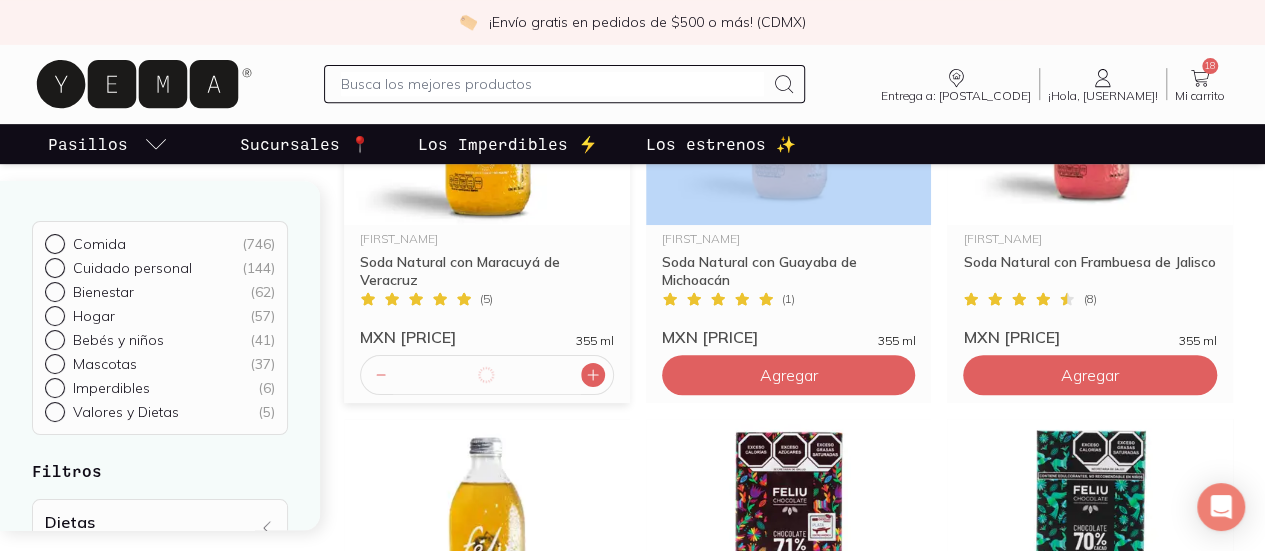 click 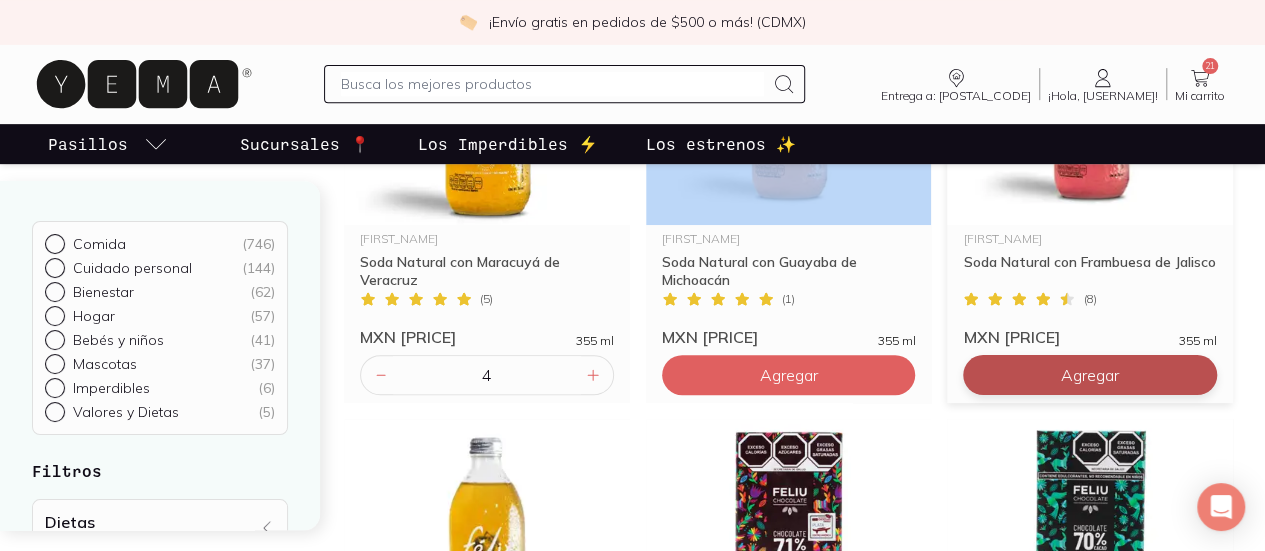click on "Agregar" at bounding box center [789, 375] 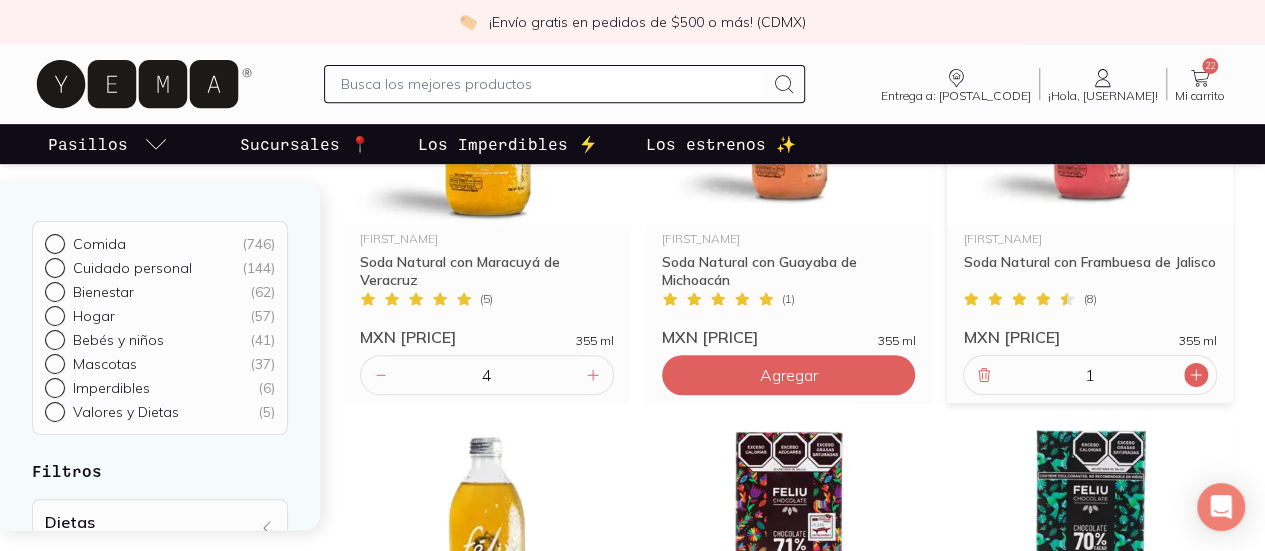 click 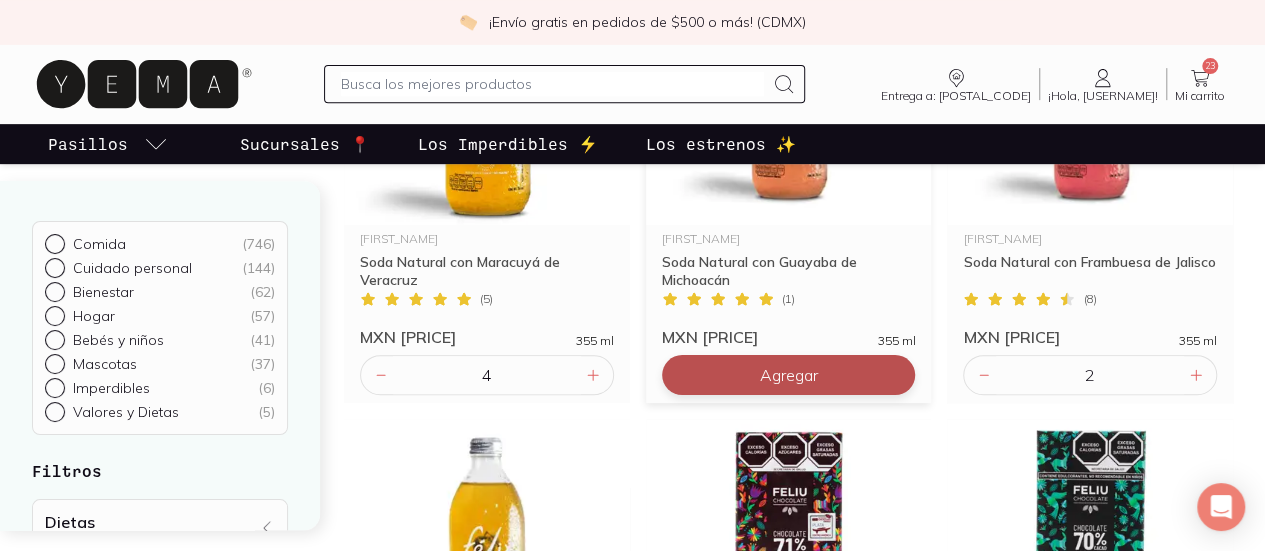 click on "Agregar" at bounding box center (788, 375) 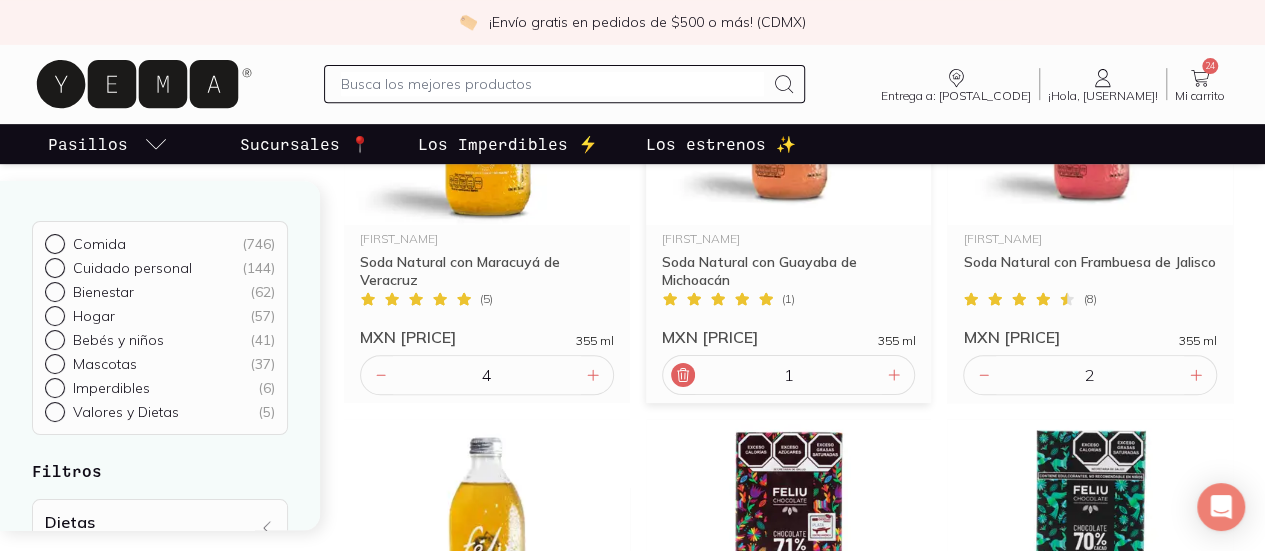 click 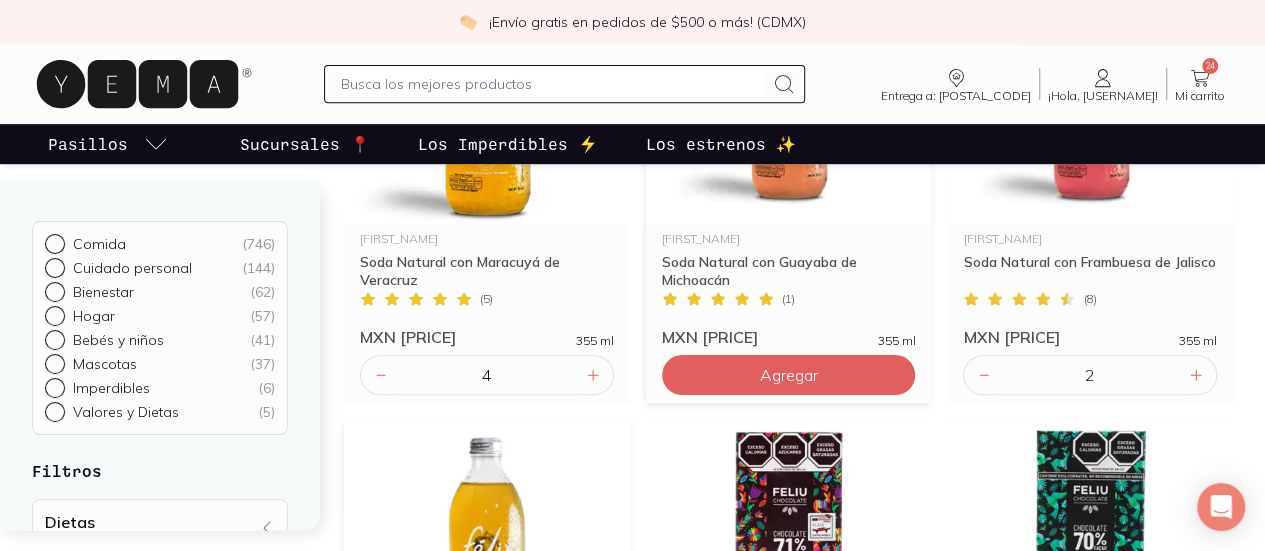 scroll, scrollTop: 0, scrollLeft: 0, axis: both 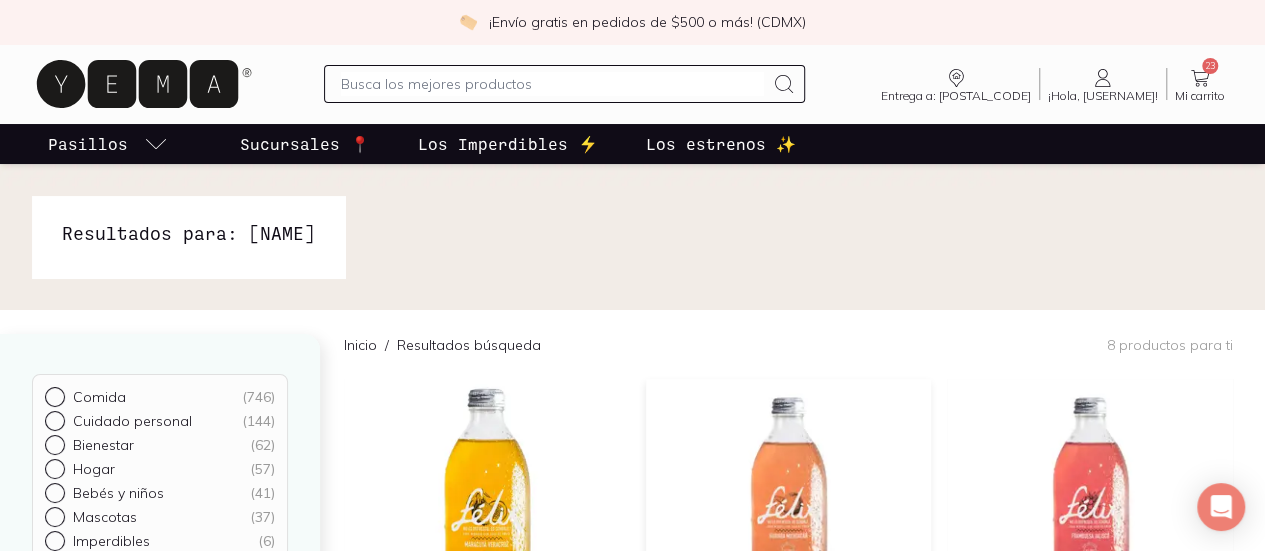 click 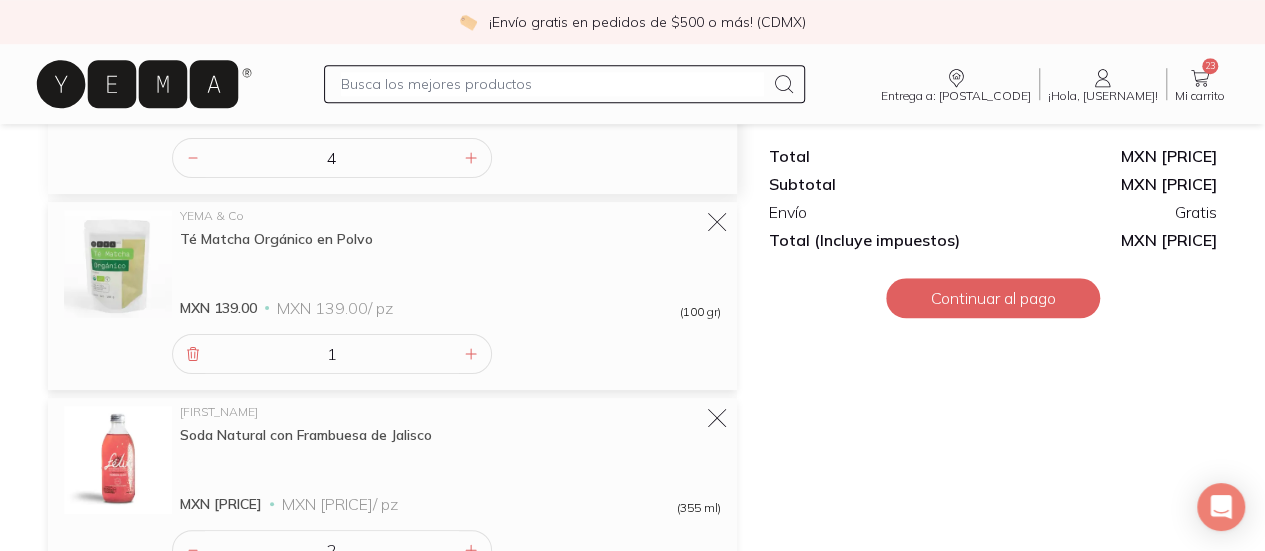 scroll, scrollTop: 759, scrollLeft: 0, axis: vertical 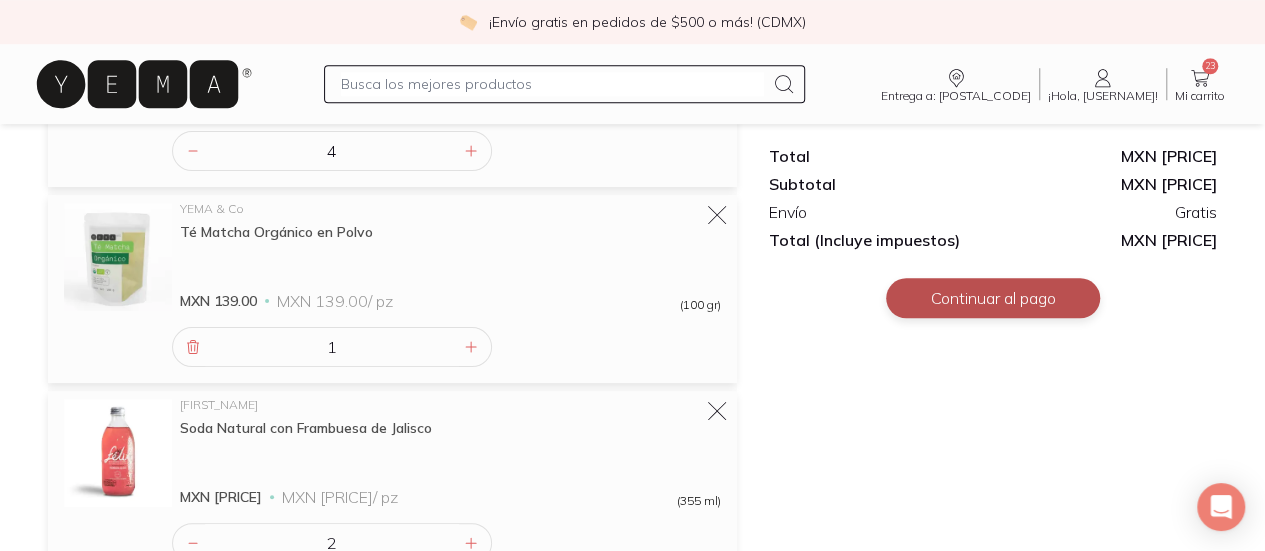 click on "Continuar al pago" at bounding box center (993, 298) 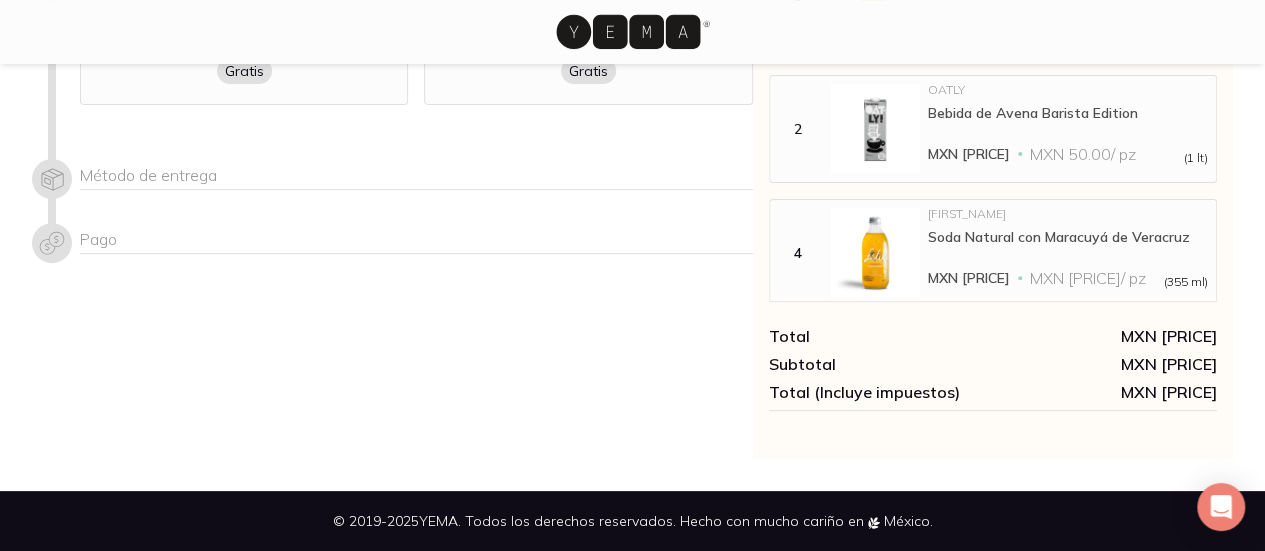 scroll, scrollTop: 0, scrollLeft: 0, axis: both 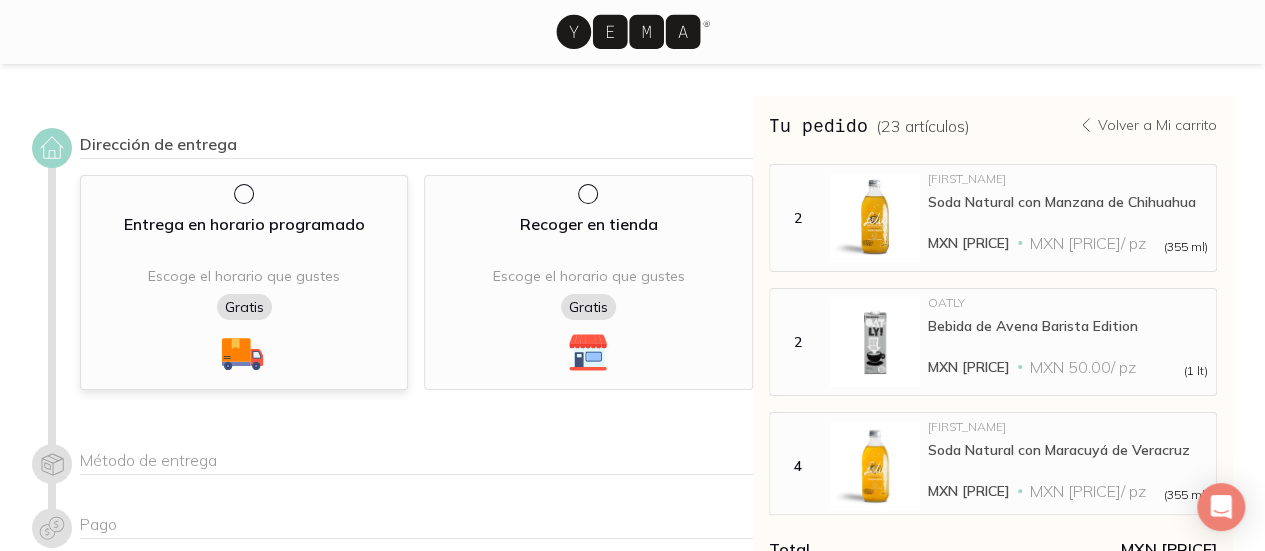 click at bounding box center (242, 192) 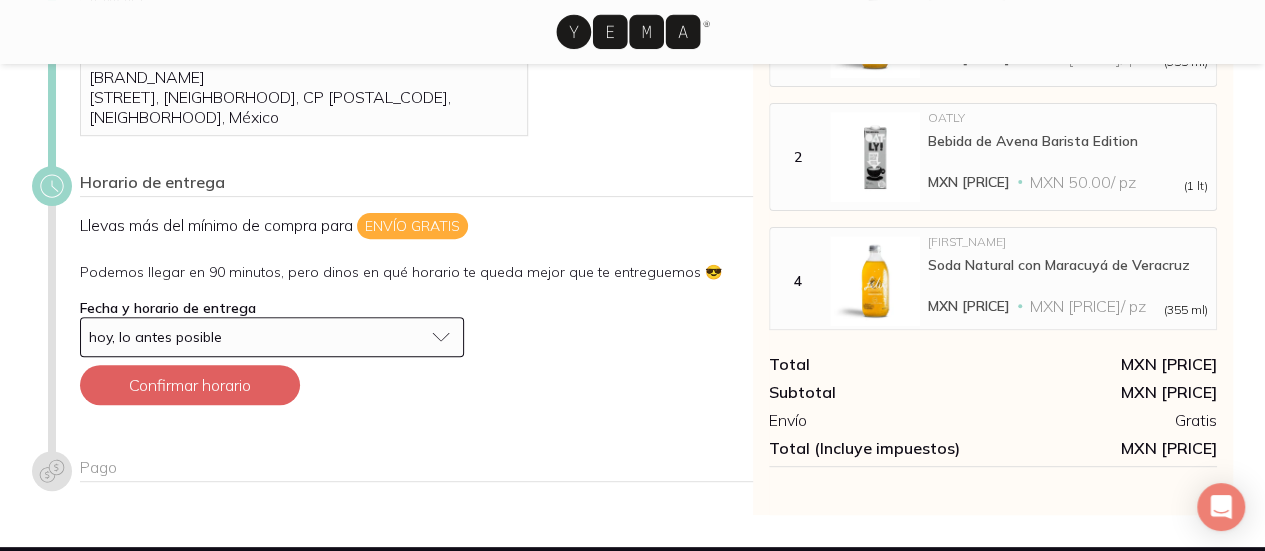 scroll, scrollTop: 275, scrollLeft: 0, axis: vertical 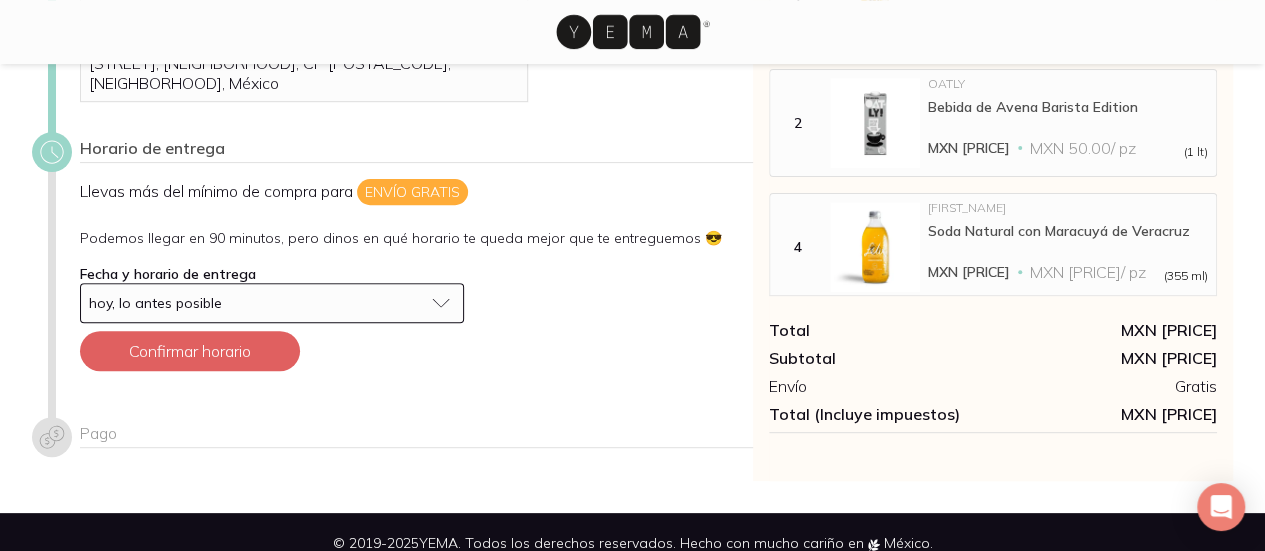 click on "Confirmar horario" at bounding box center [190, 351] 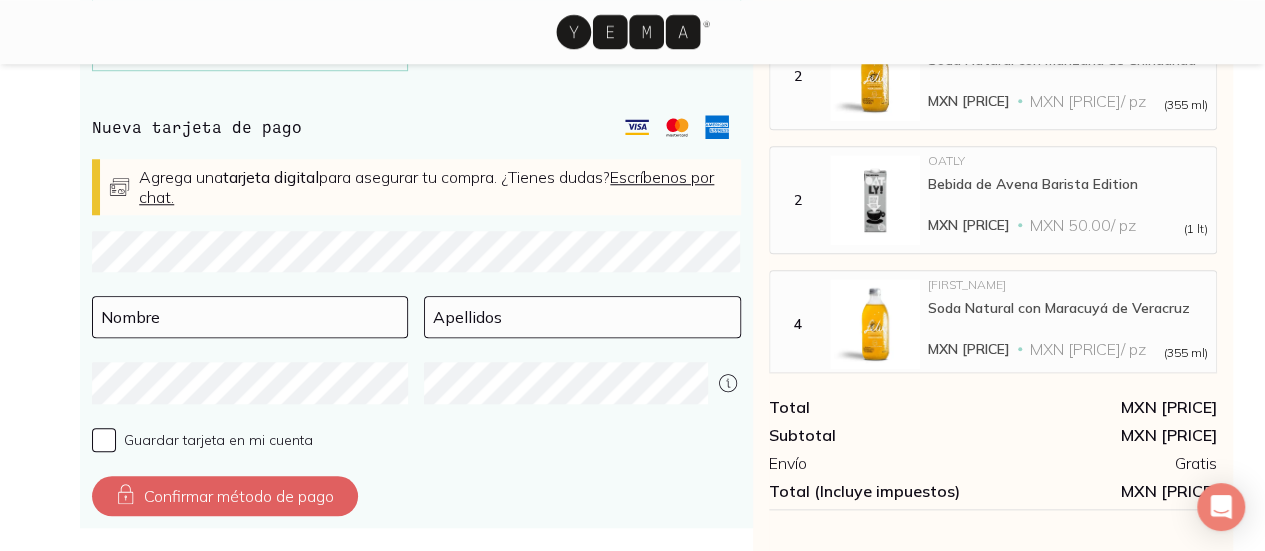 scroll, scrollTop: 818, scrollLeft: 0, axis: vertical 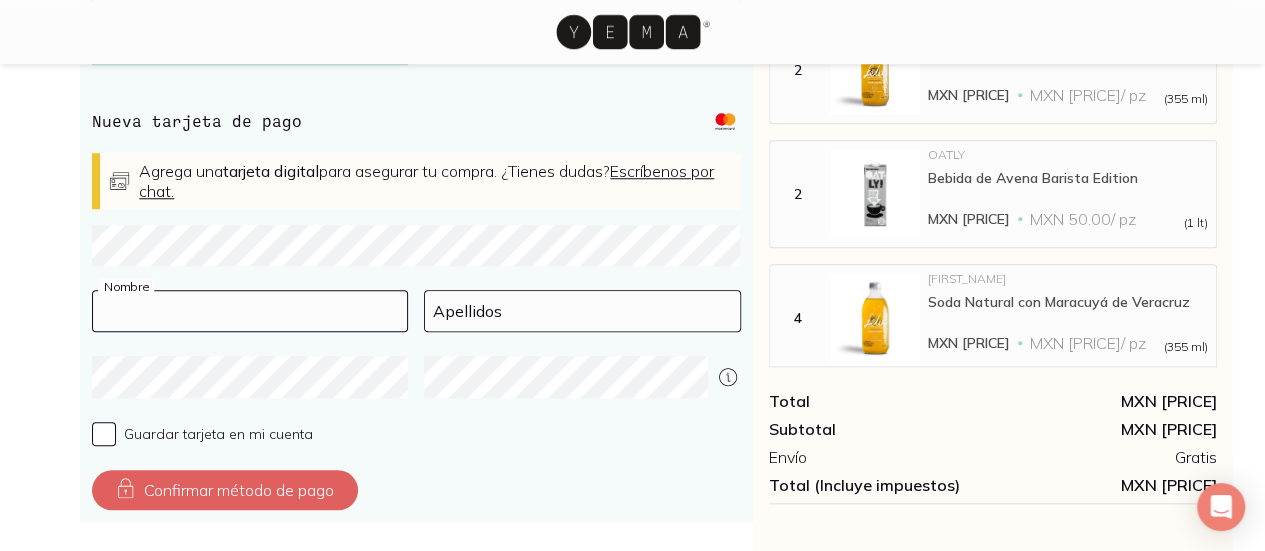 click at bounding box center (250, 311) 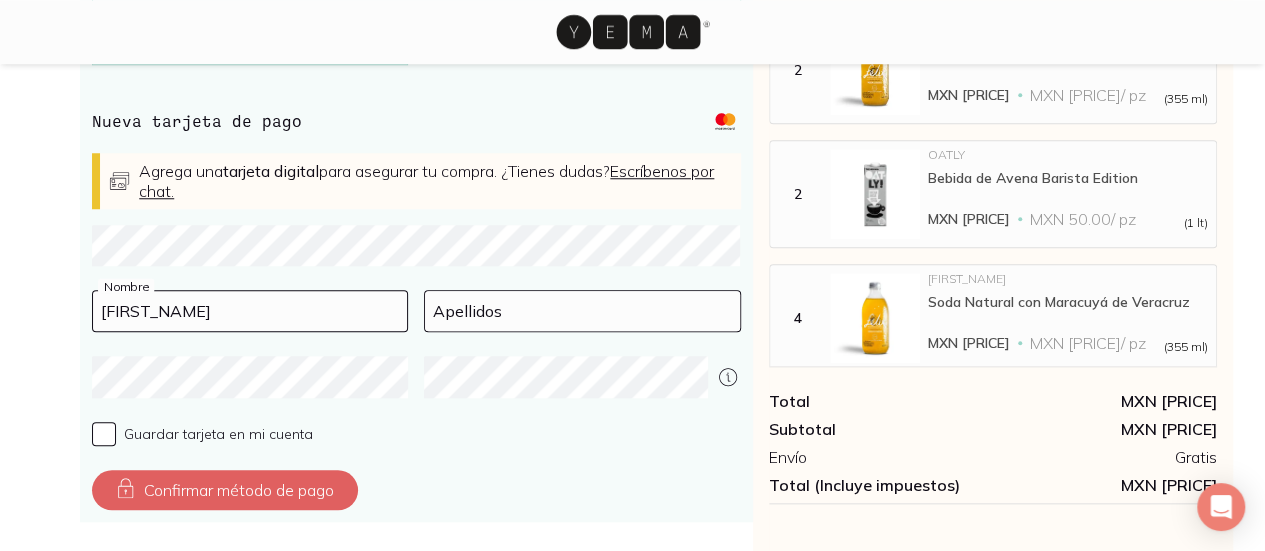 type on "[FIRST_NAME]" 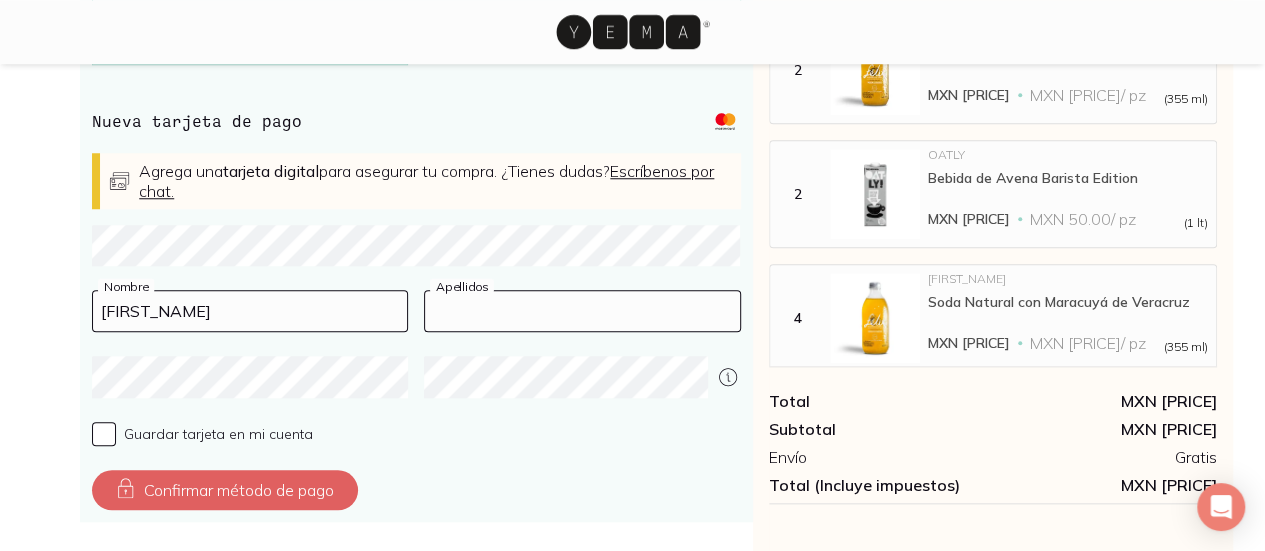 click at bounding box center [582, 311] 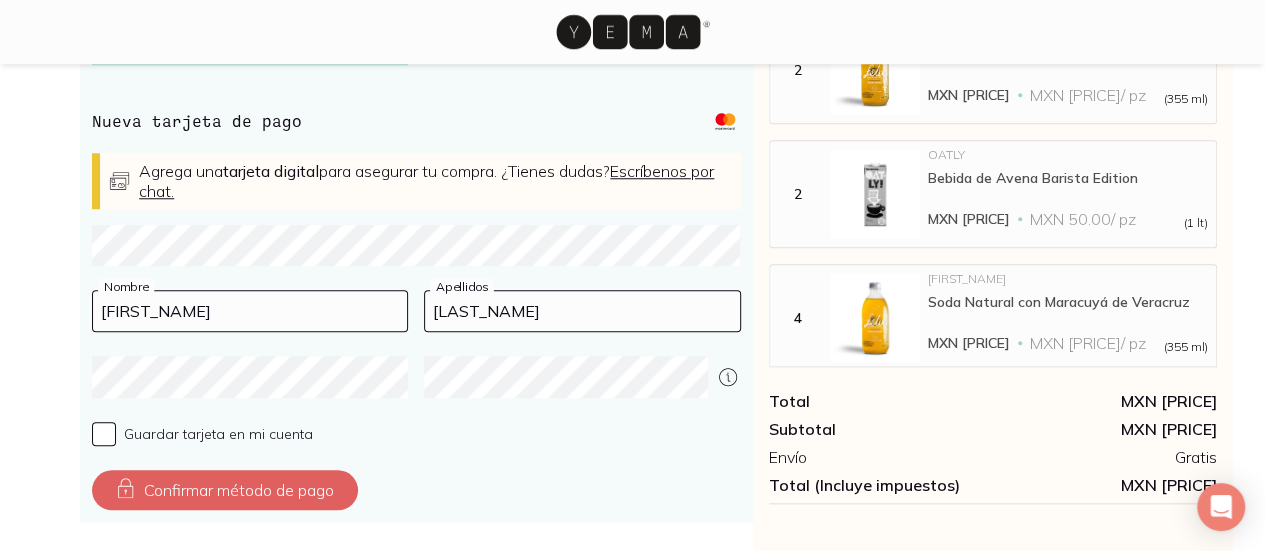 type on "[LAST_NAME]" 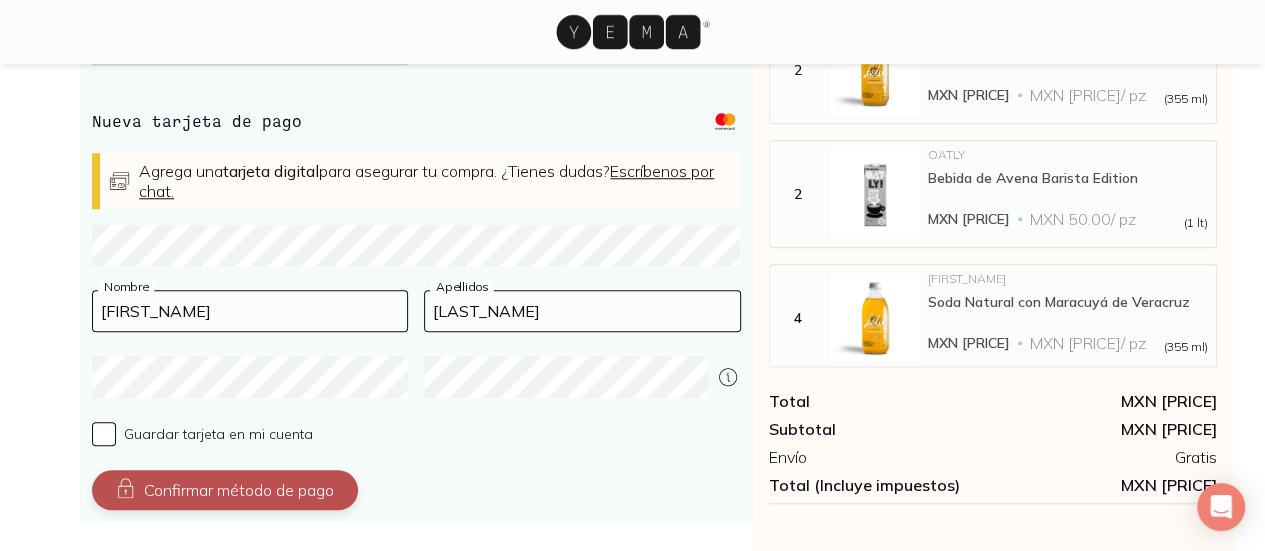 click on "Confirmar método de pago" at bounding box center (225, 490) 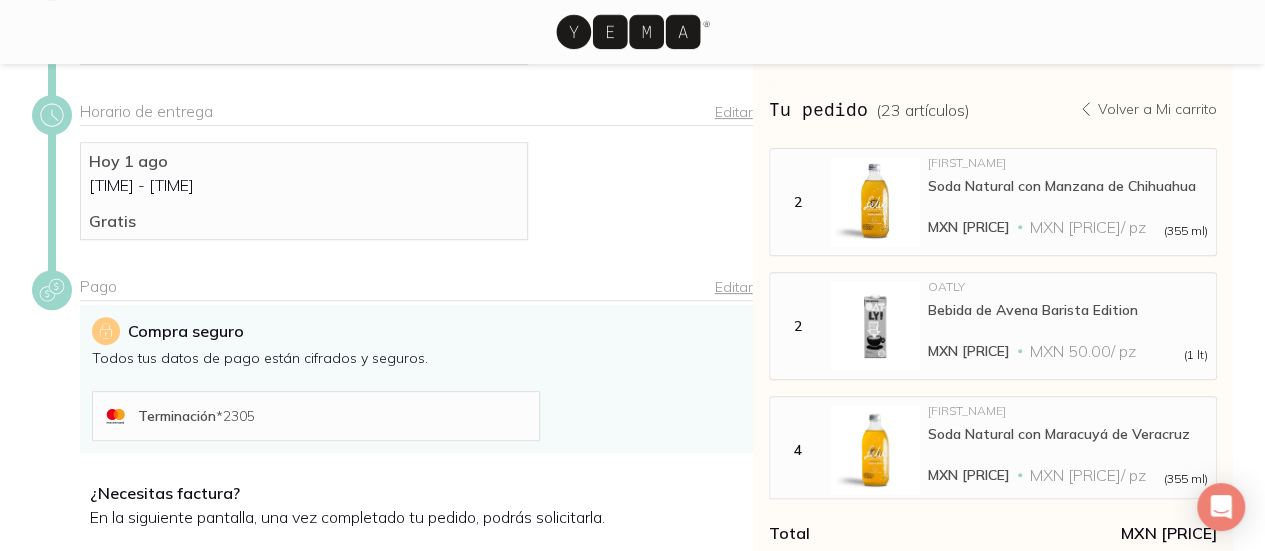 scroll, scrollTop: 532, scrollLeft: 0, axis: vertical 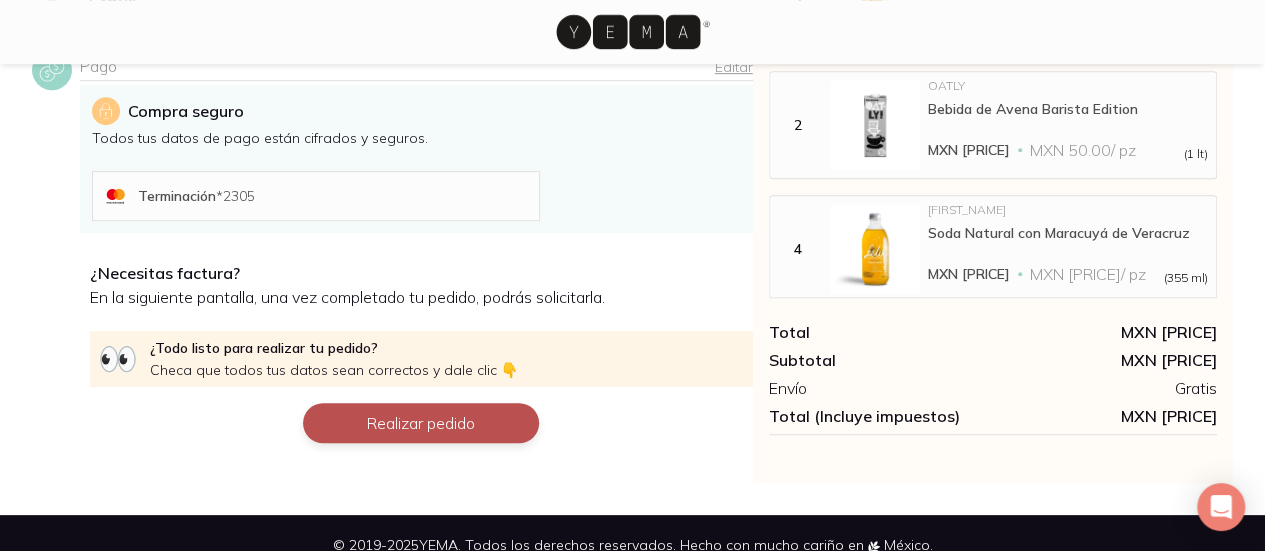 click on "Realizar pedido" at bounding box center (421, 423) 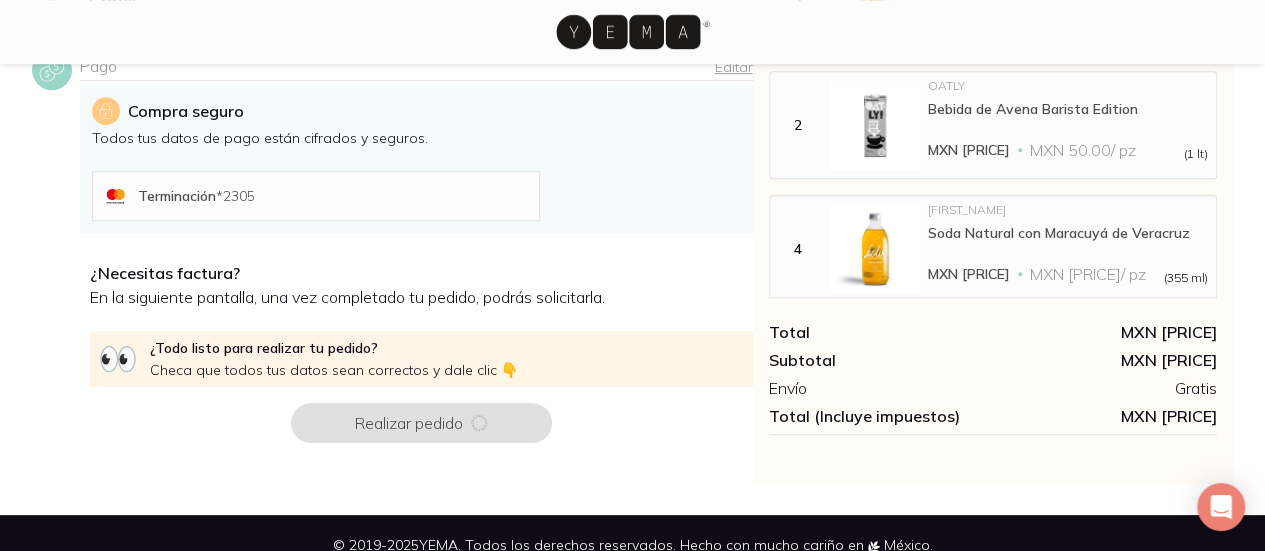 scroll, scrollTop: 0, scrollLeft: 0, axis: both 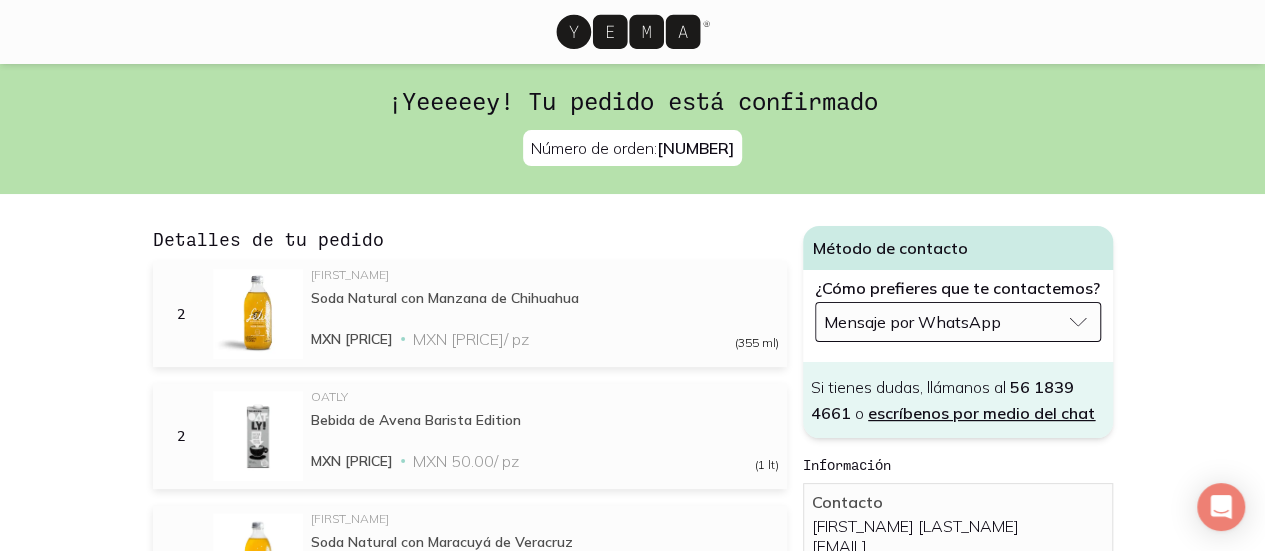 drag, startPoint x: 651, startPoint y: 149, endPoint x: 746, endPoint y: 148, distance: 95.005264 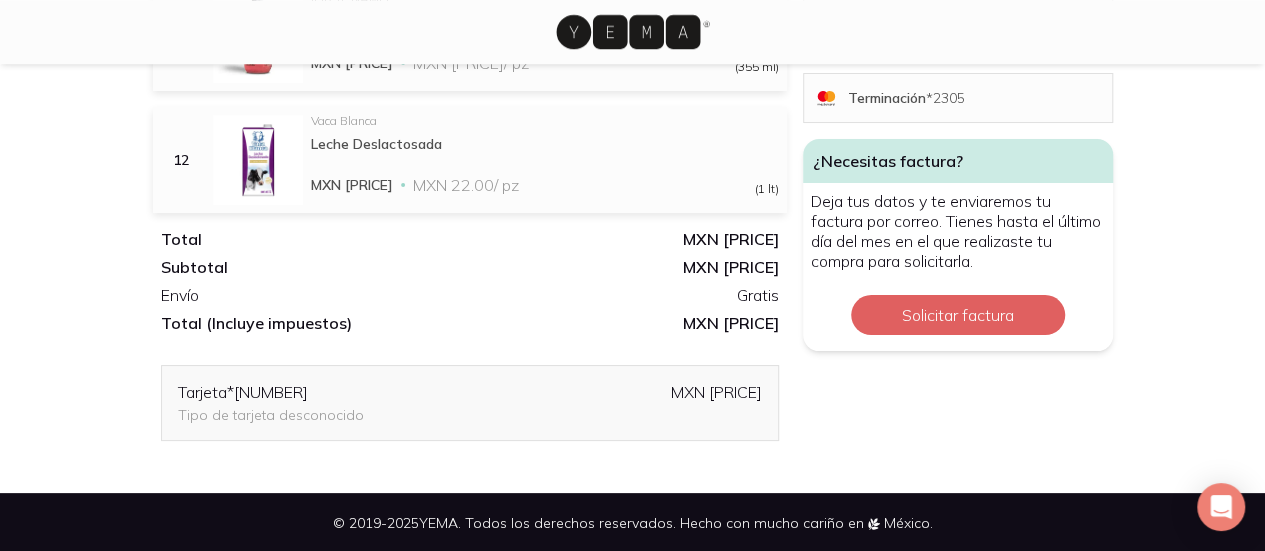 scroll, scrollTop: 364, scrollLeft: 0, axis: vertical 